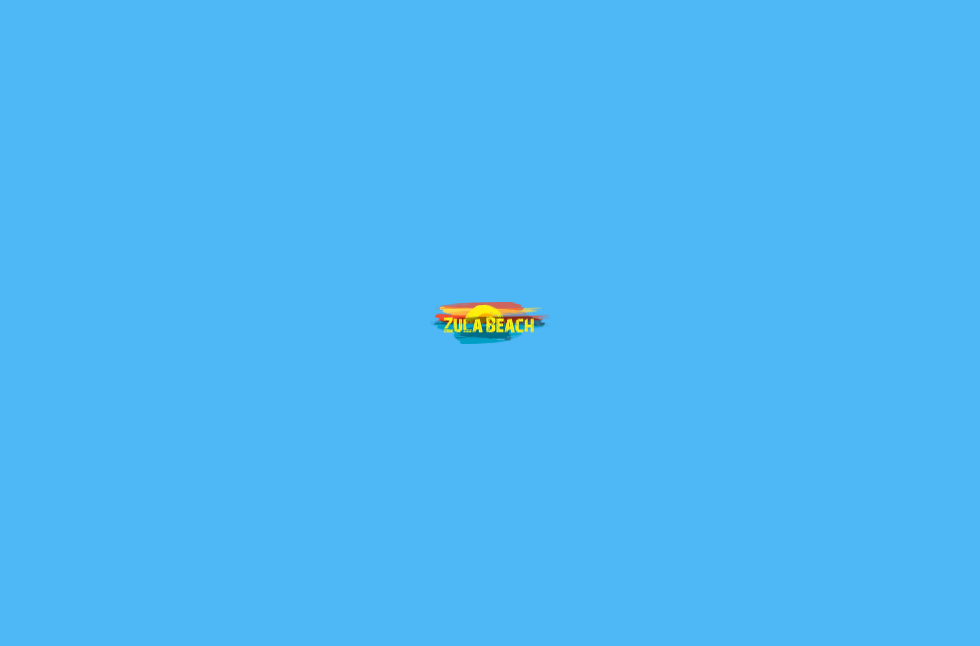 scroll, scrollTop: 0, scrollLeft: 0, axis: both 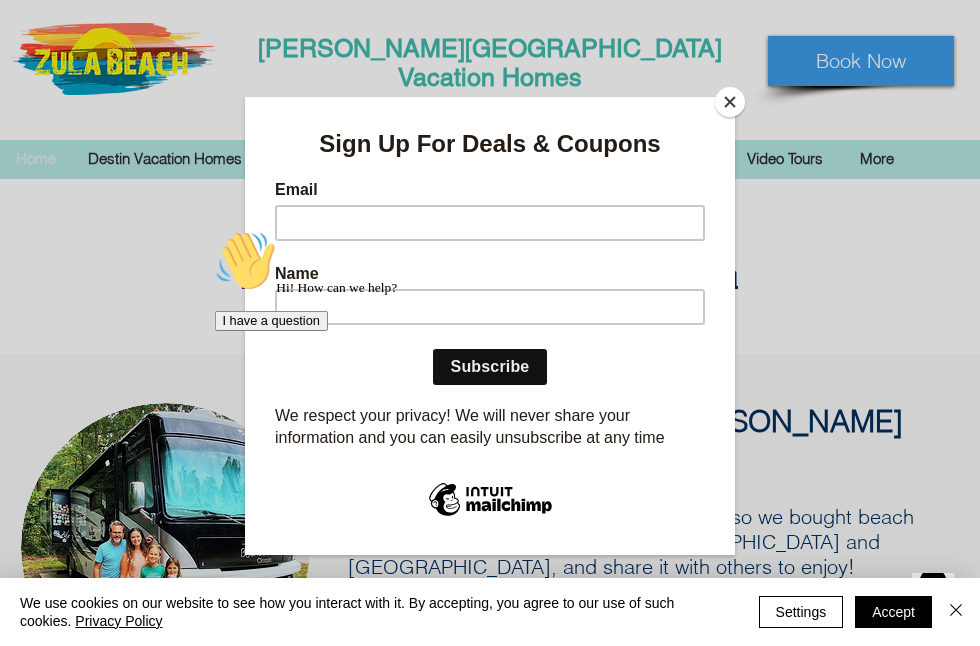 click at bounding box center (730, 102) 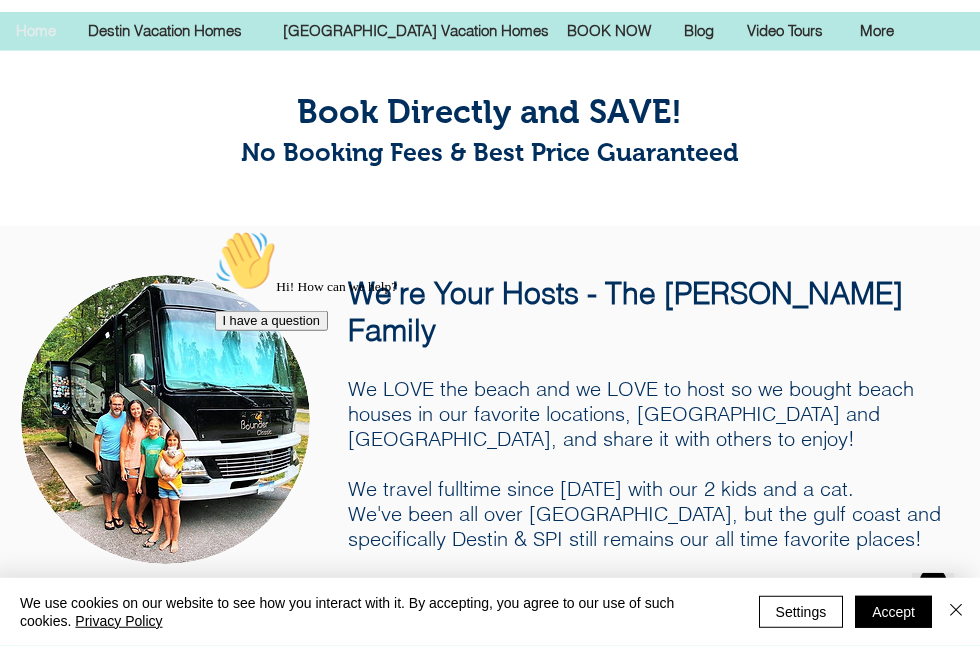 scroll, scrollTop: 135, scrollLeft: 0, axis: vertical 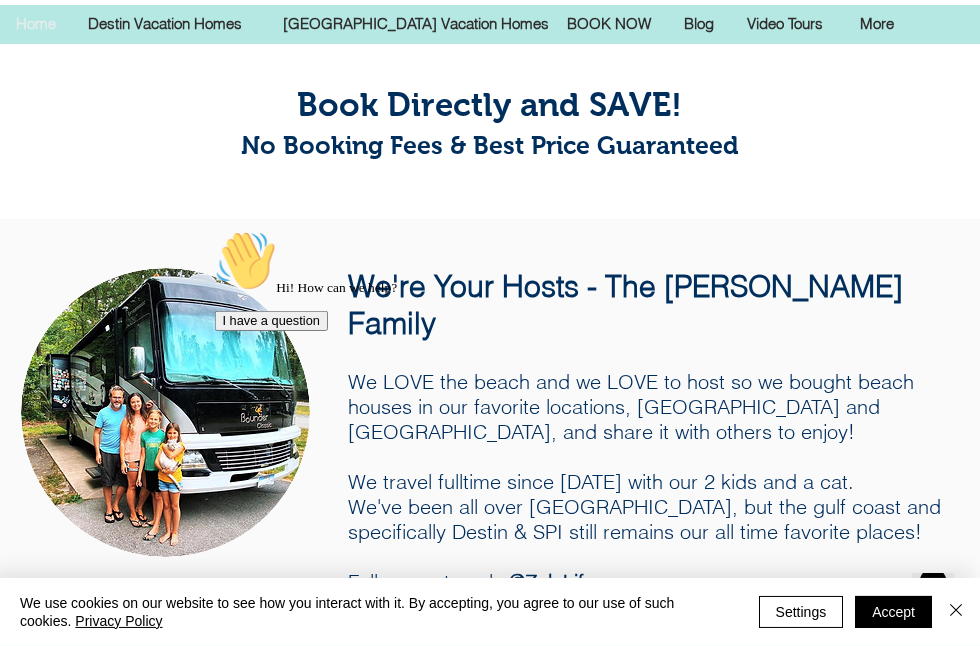 click at bounding box center [215, 229] 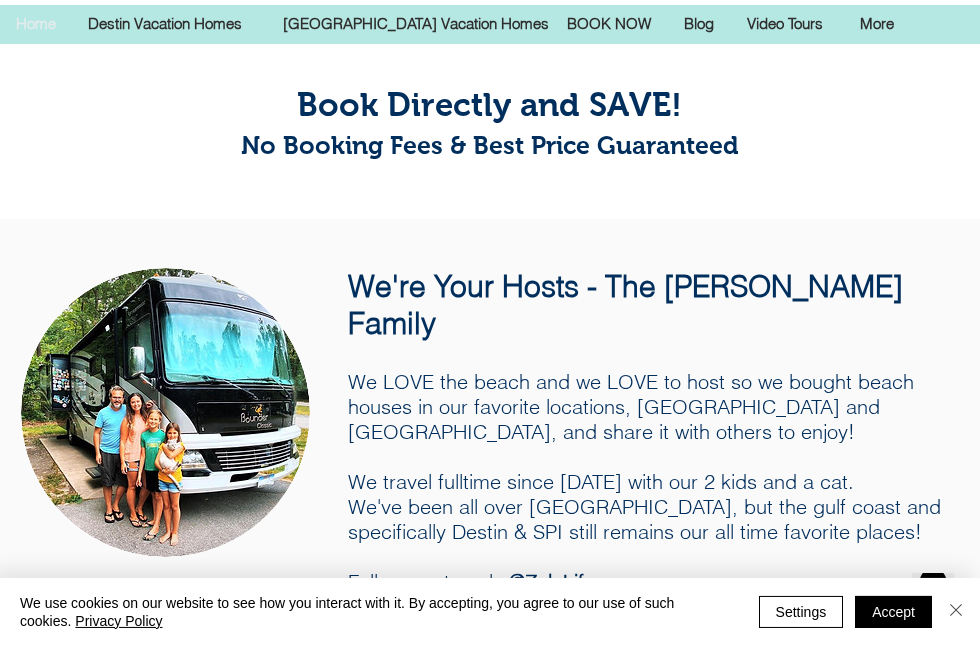 click at bounding box center [956, 610] 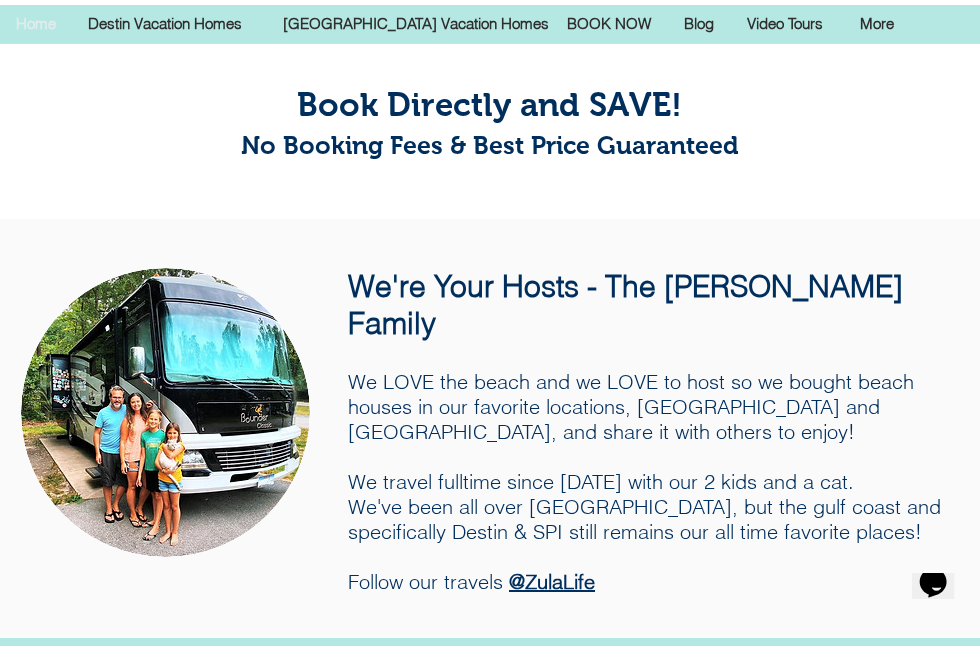 click on "We LOVE the beach and we LOVE to host so we bought beach houses in our favorite locations, [GEOGRAPHIC_DATA] and [GEOGRAPHIC_DATA], and share it with others to enjoy!
We travel fulltime since [DATE] with our 2 kids and a cat.
We've been all over [GEOGRAPHIC_DATA], but the gulf coast and specifically Destin & SPI still remains our all time favorite places!
Follow our travels   @ZulaLife" at bounding box center (653, 481) 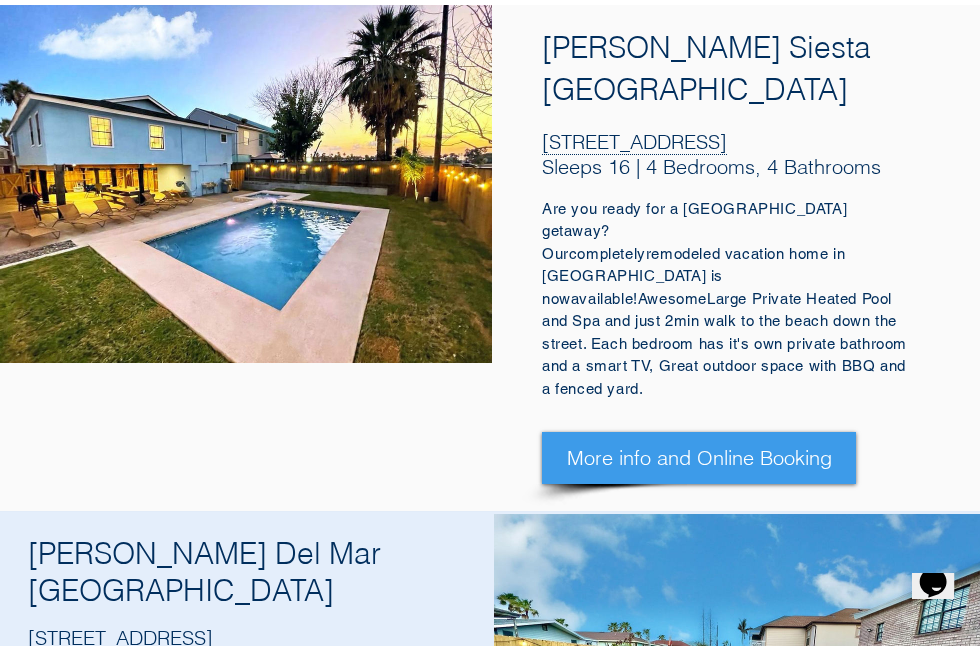 scroll, scrollTop: 2656, scrollLeft: 0, axis: vertical 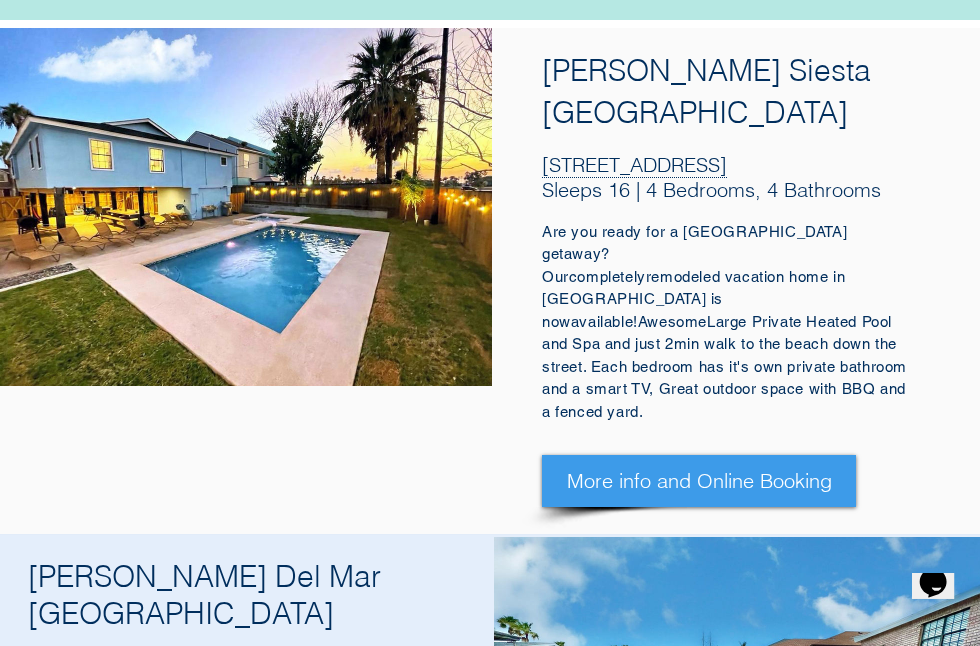 click at bounding box center [939, 716] 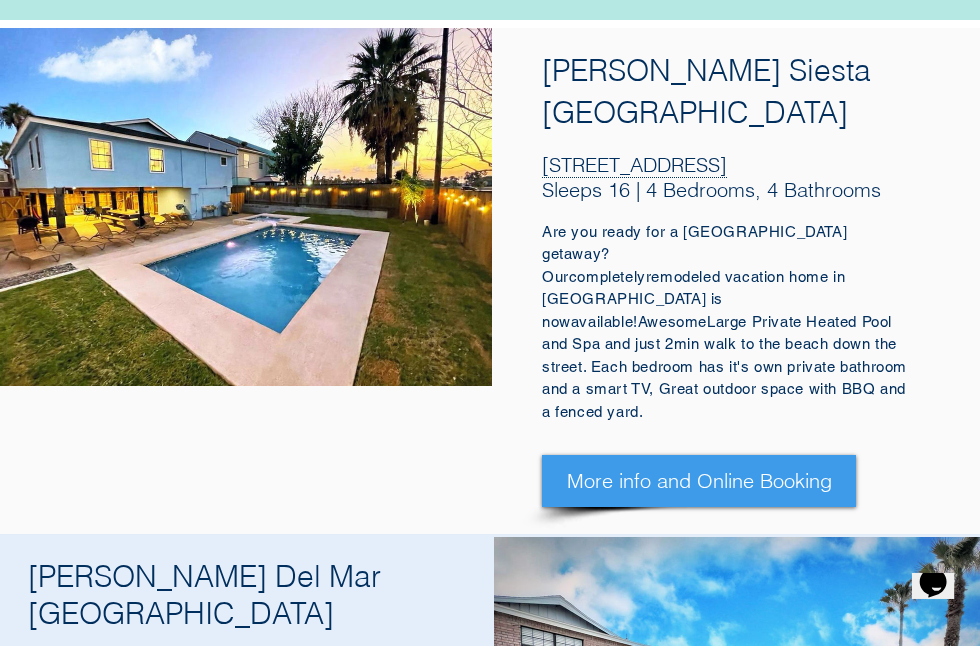 click at bounding box center [939, 716] 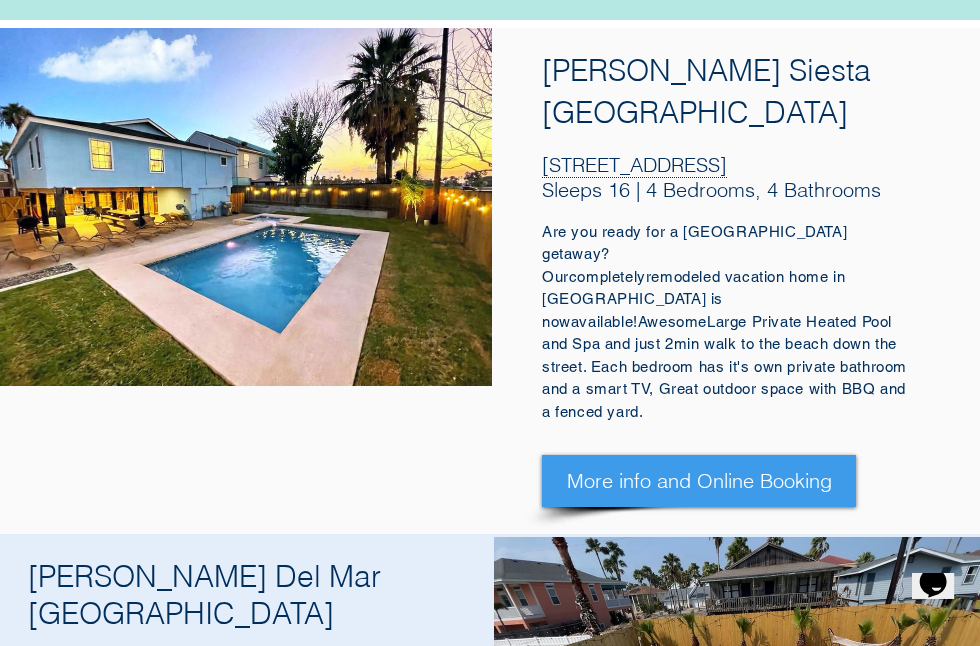 click at bounding box center (939, 716) 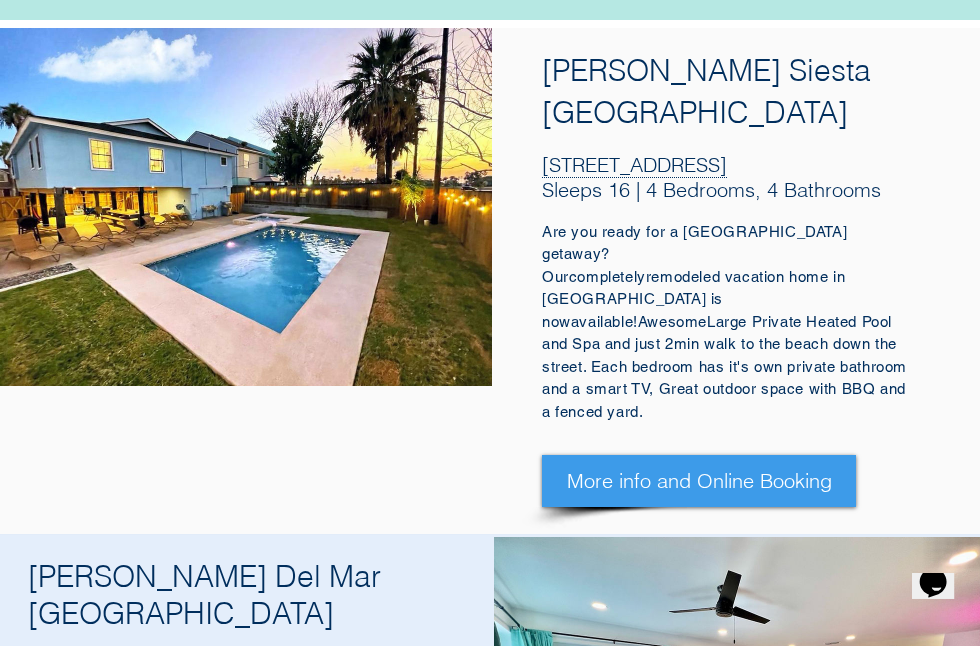 click at bounding box center [939, 716] 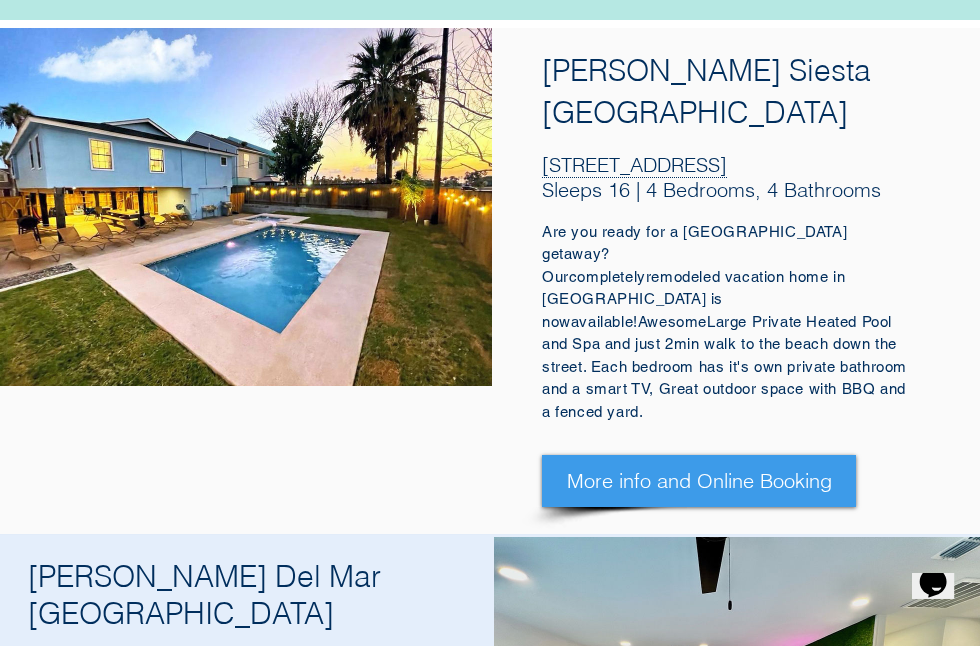 click at bounding box center [939, 716] 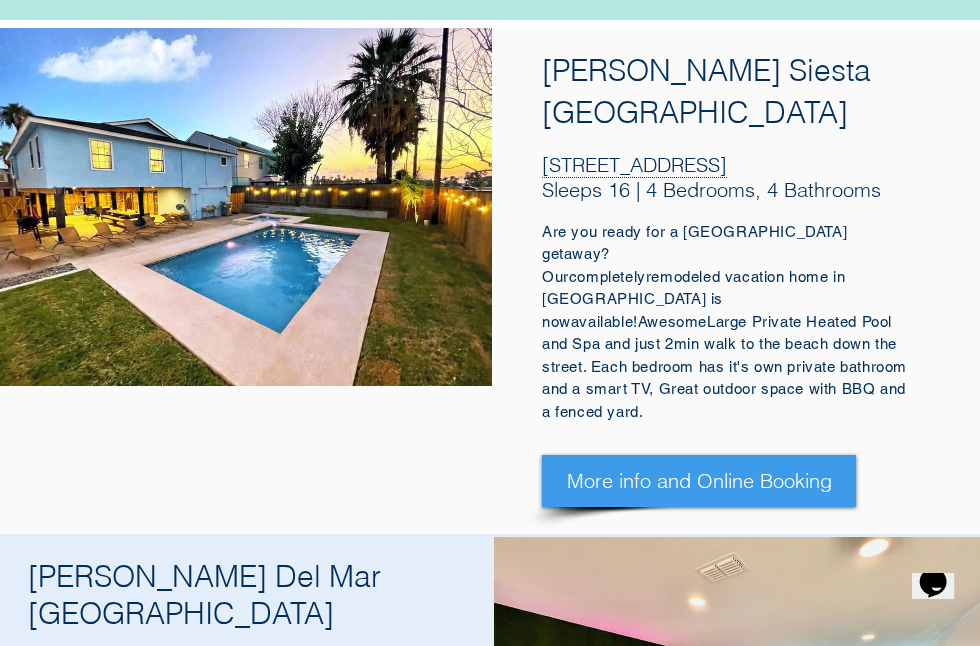 click at bounding box center [939, 716] 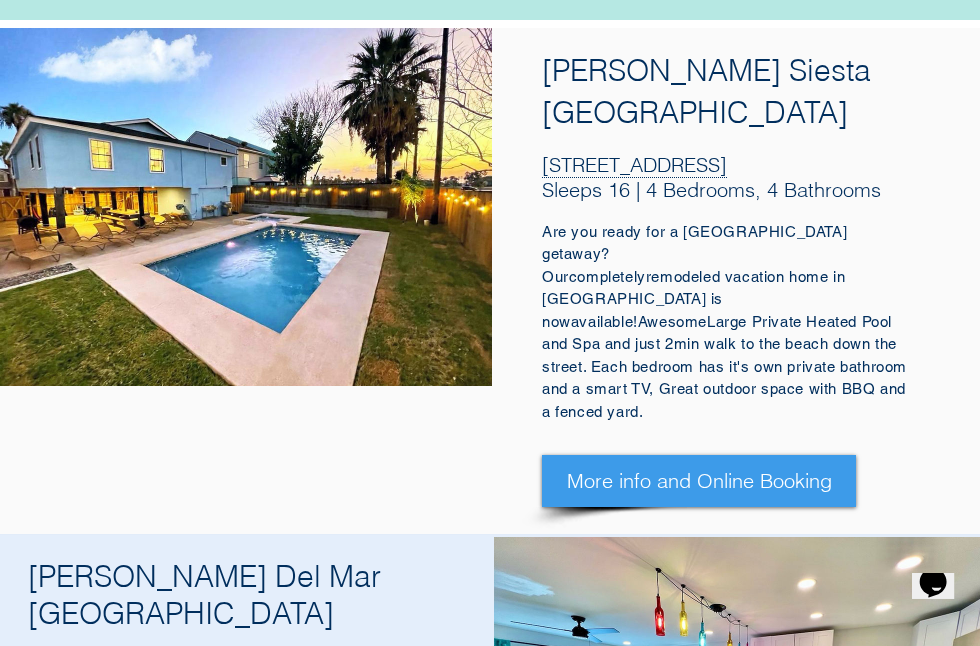 click at bounding box center (939, 716) 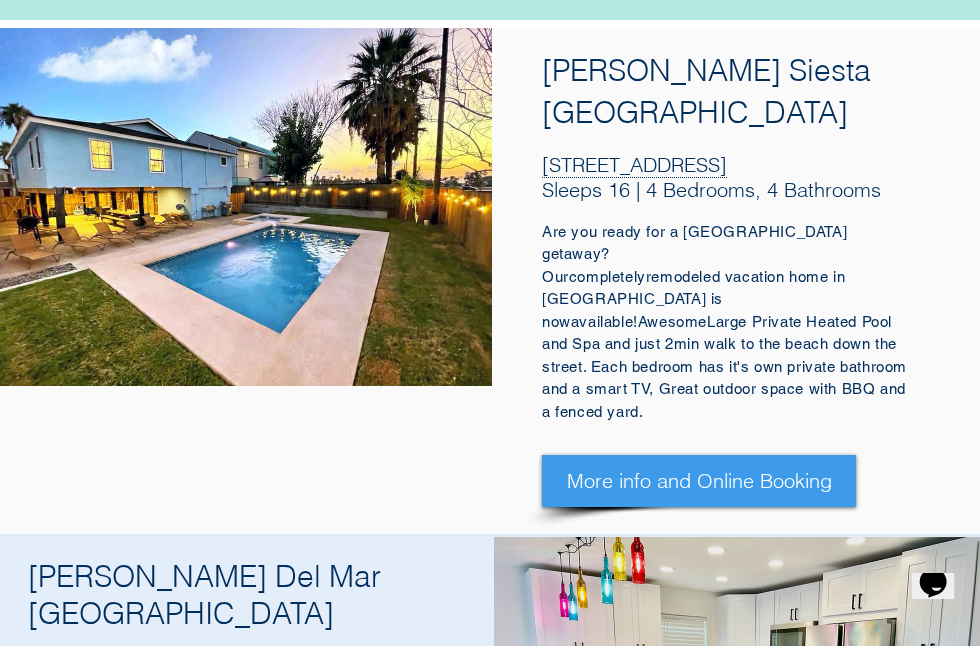 click at bounding box center [939, 716] 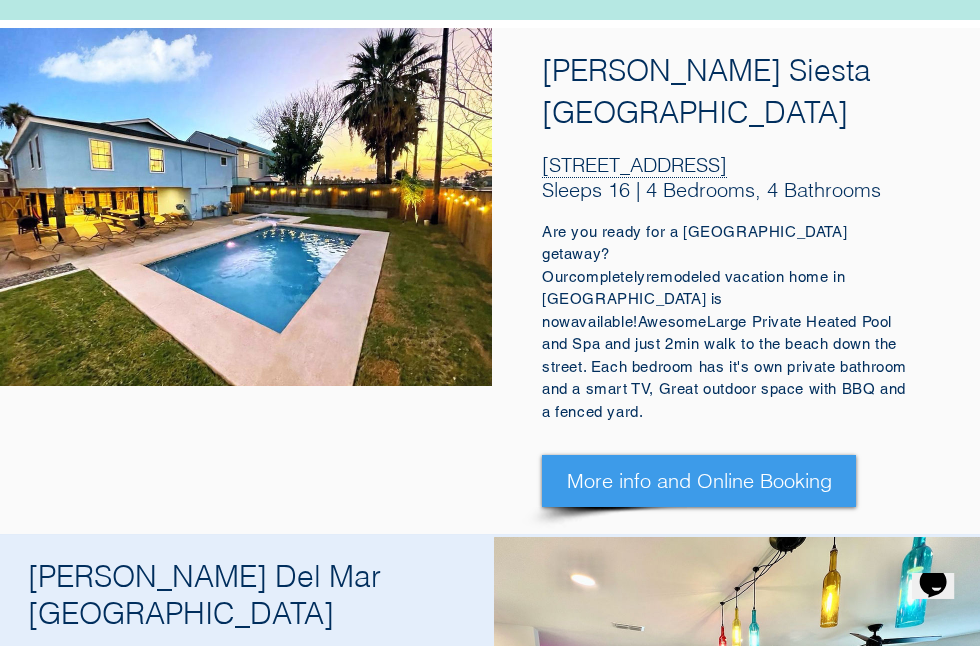 click at bounding box center [939, 716] 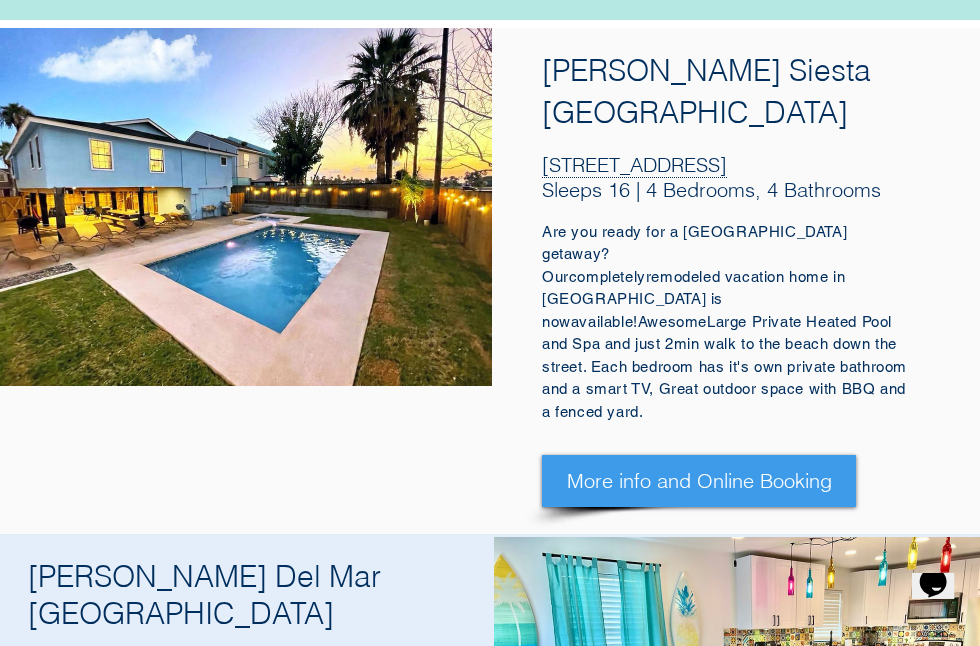 click at bounding box center (939, 716) 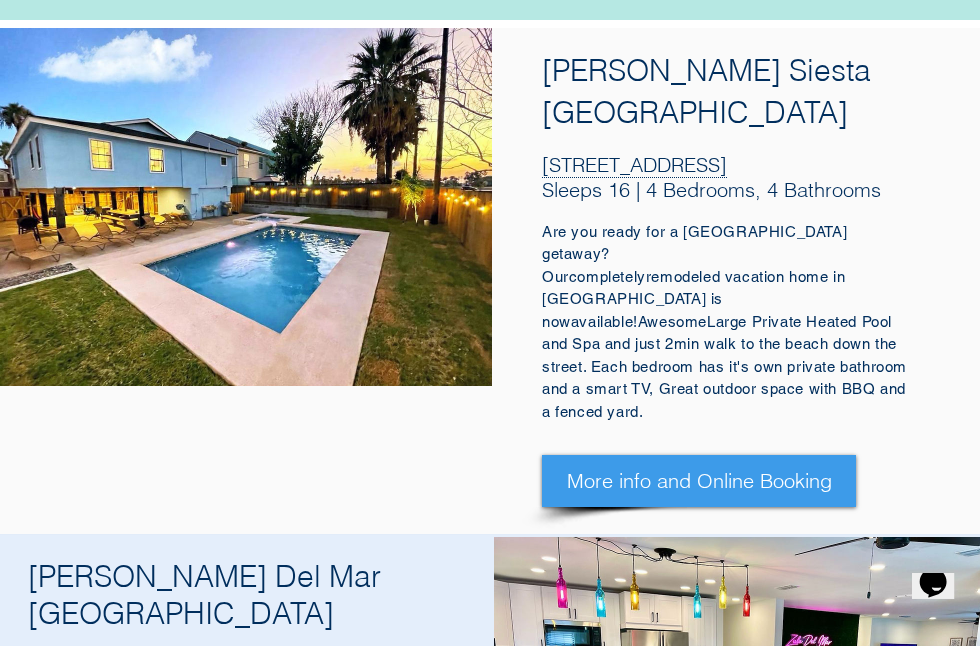 click at bounding box center [939, 716] 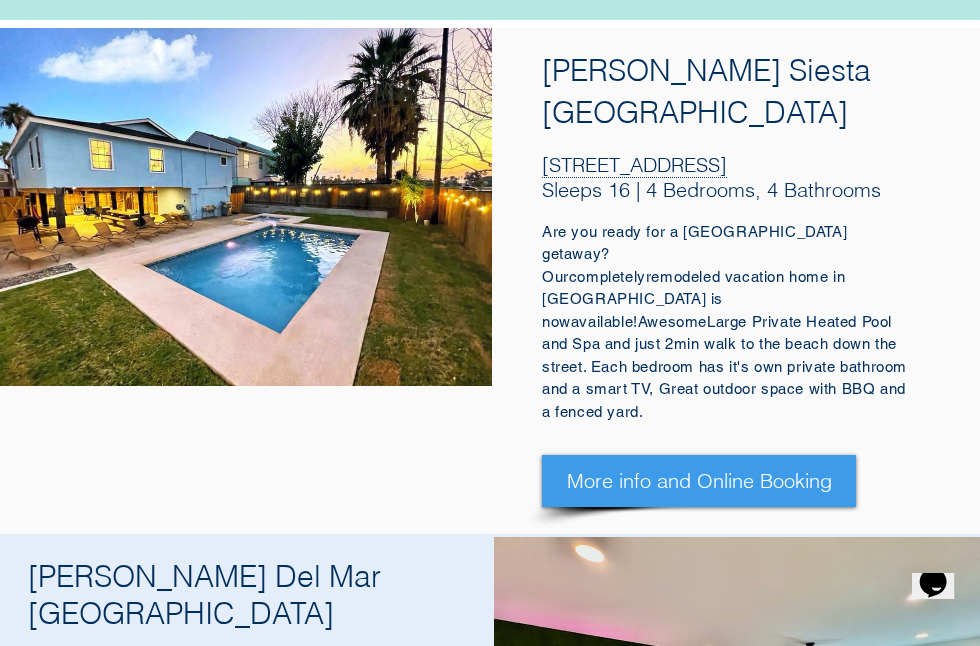 click at bounding box center [939, 716] 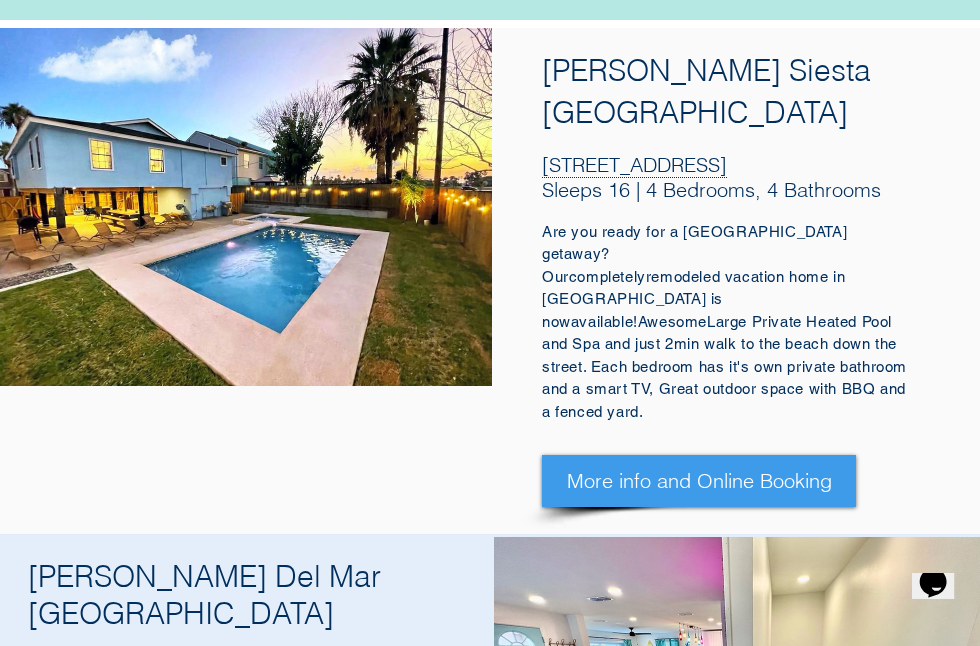click at bounding box center (939, 716) 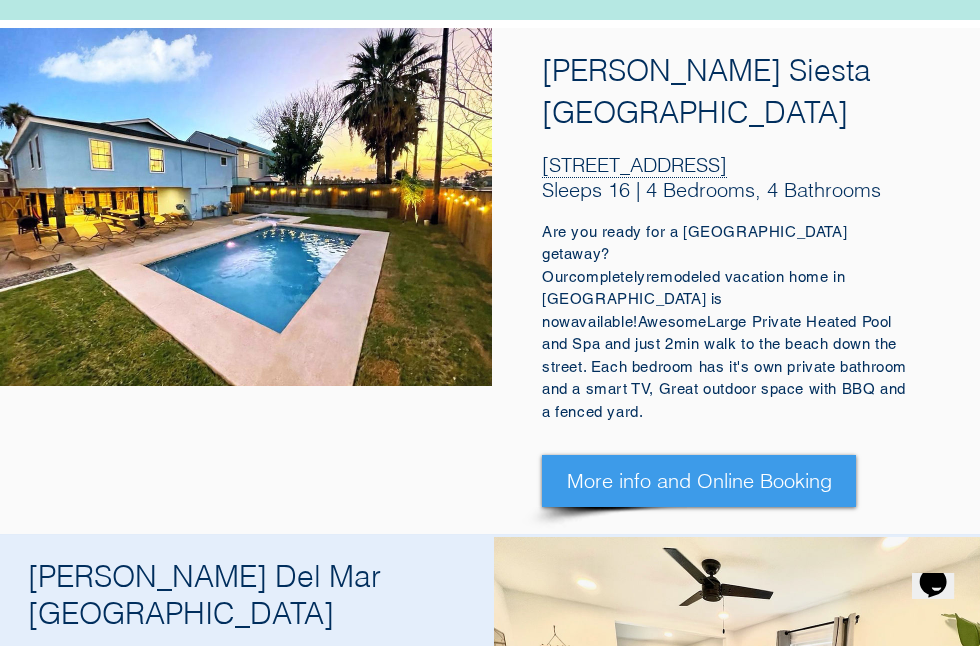 click at bounding box center (939, 716) 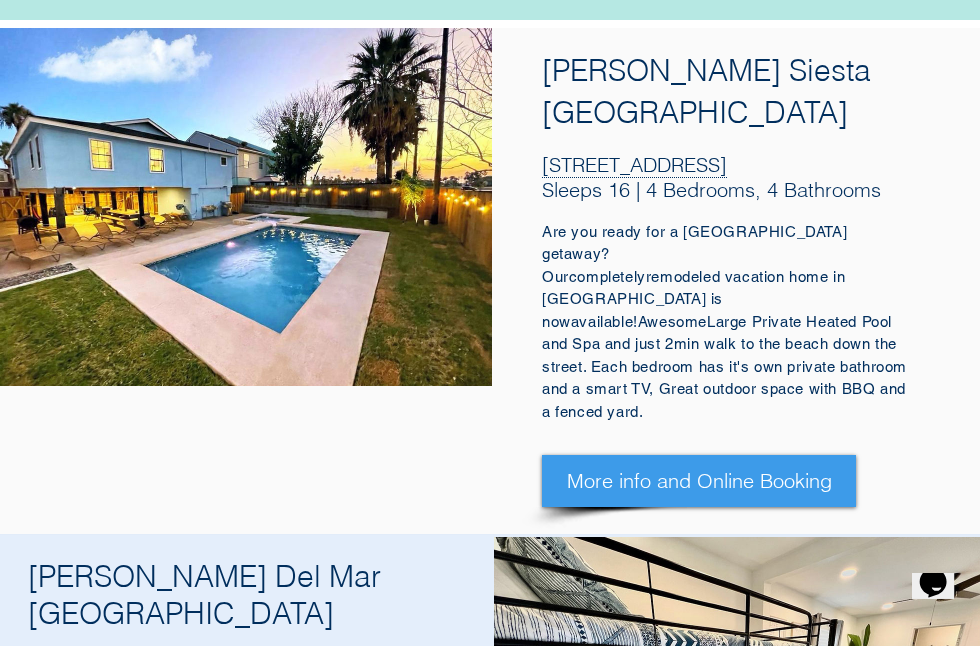 click at bounding box center [939, 716] 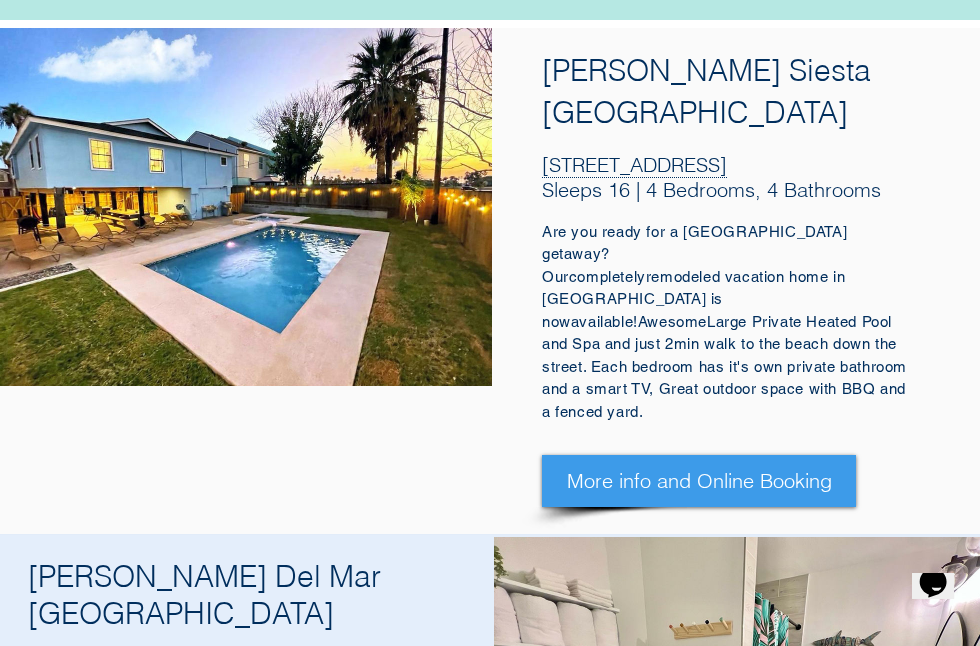 click at bounding box center [939, 716] 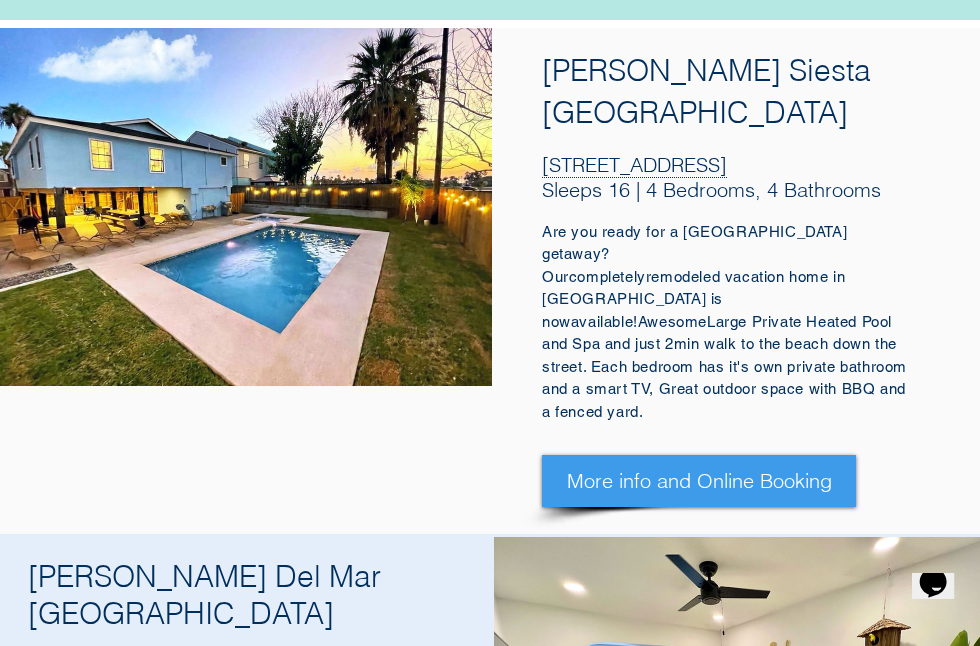 click at bounding box center (939, 716) 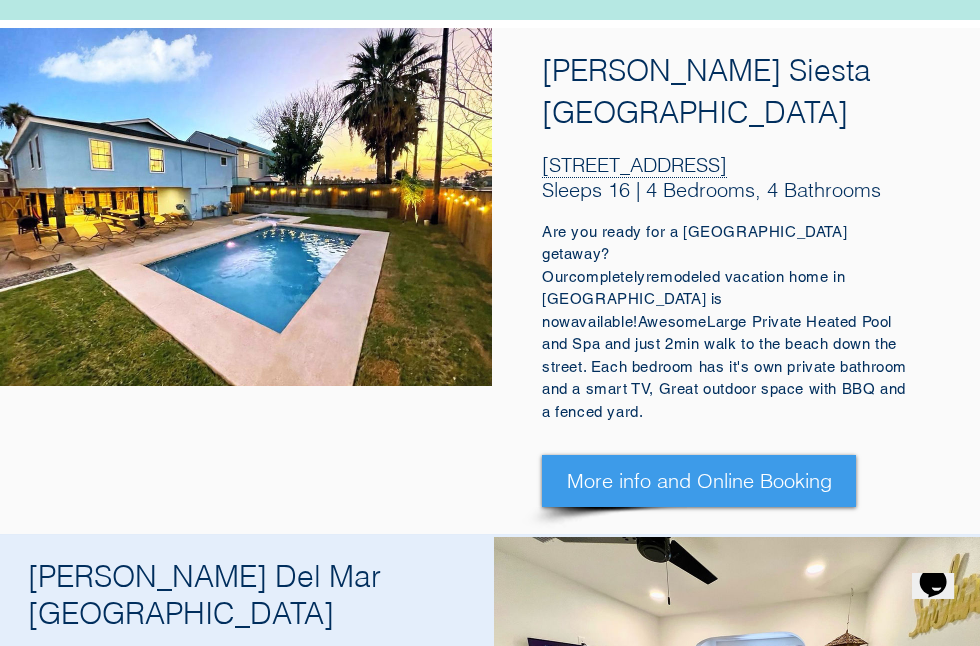 click at bounding box center (939, 716) 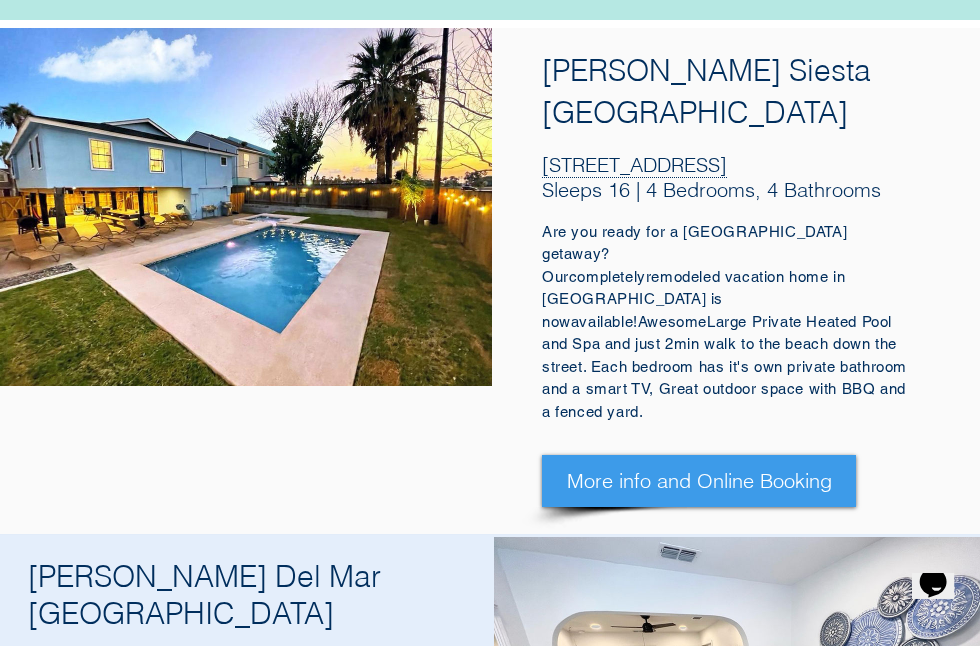 click at bounding box center (939, 716) 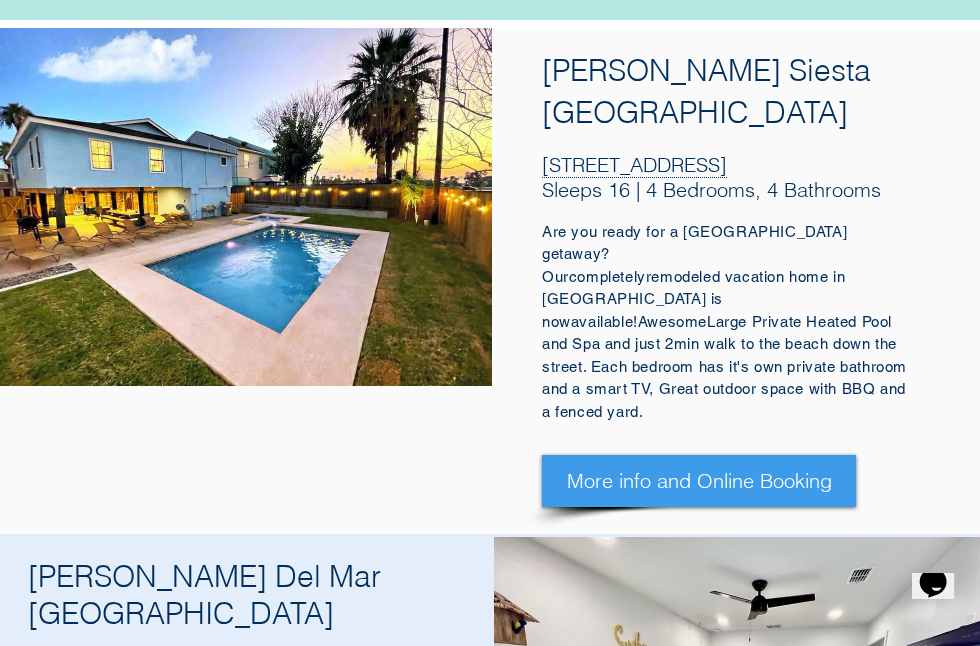 click at bounding box center (939, 716) 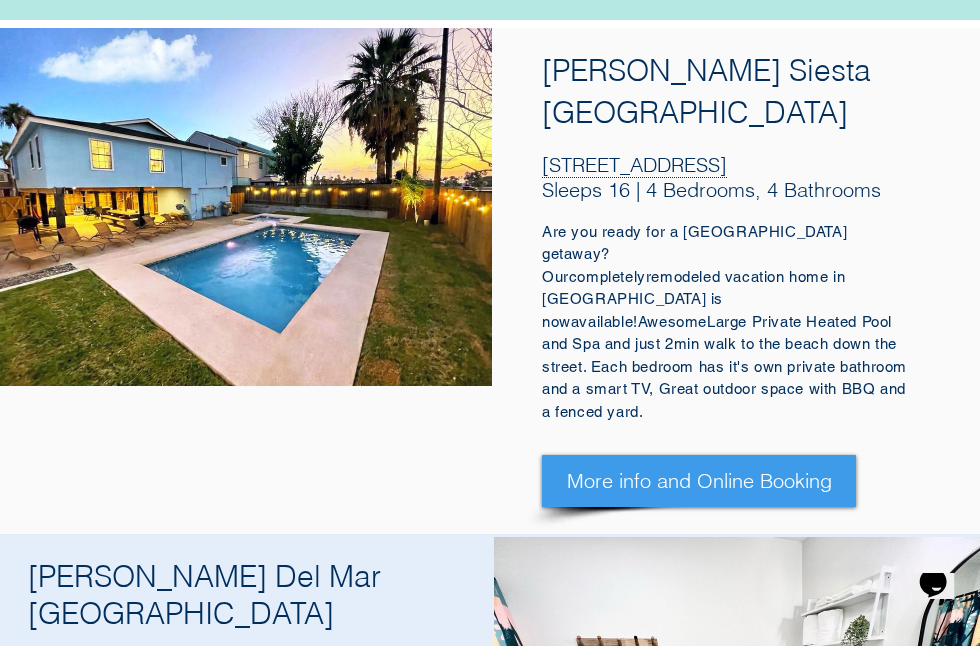 click at bounding box center (939, 716) 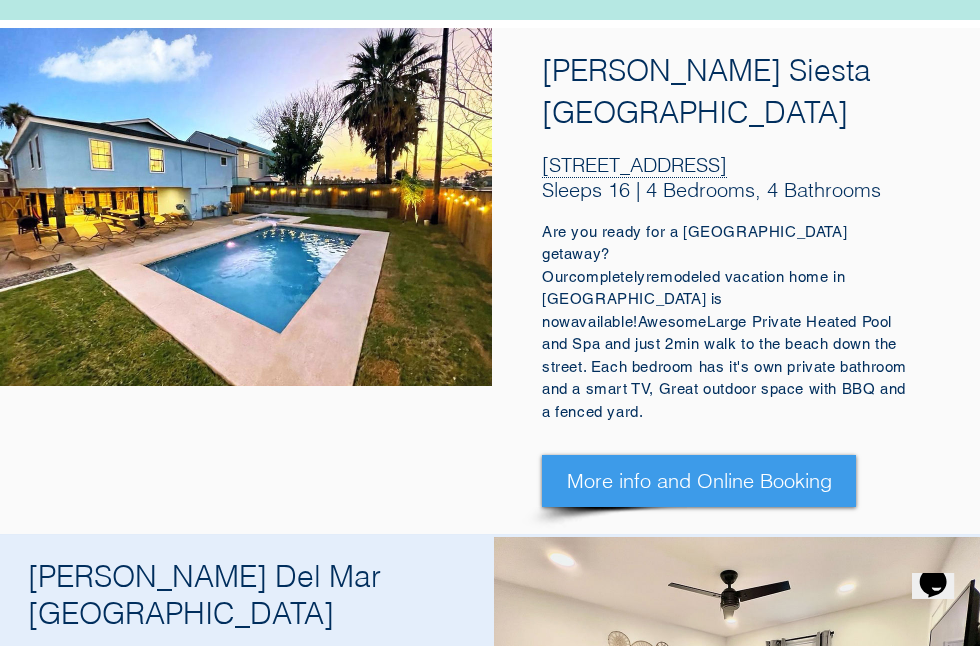 click at bounding box center [939, 716] 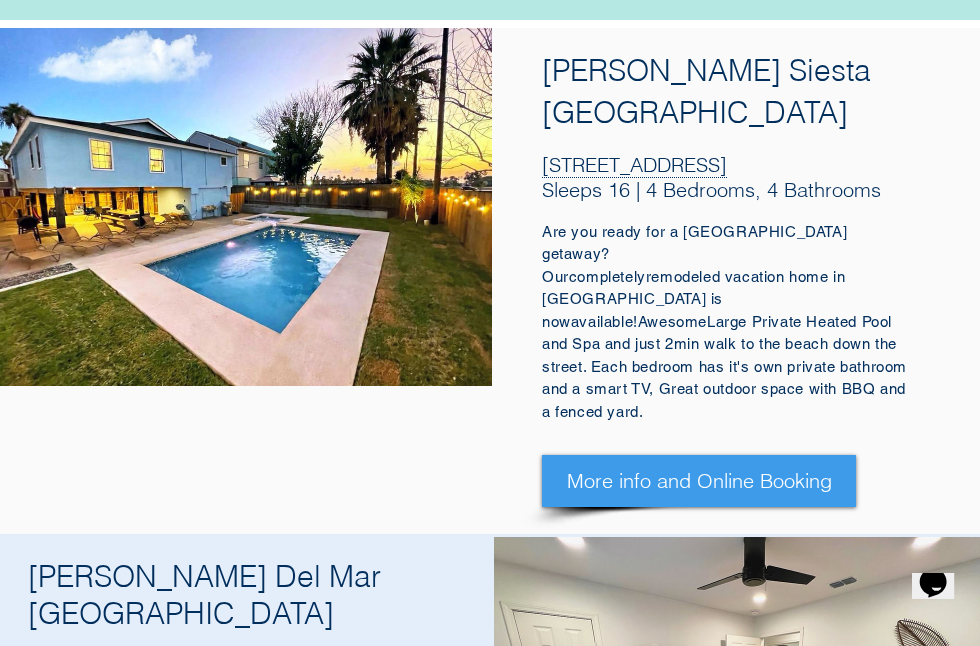 click at bounding box center (939, 716) 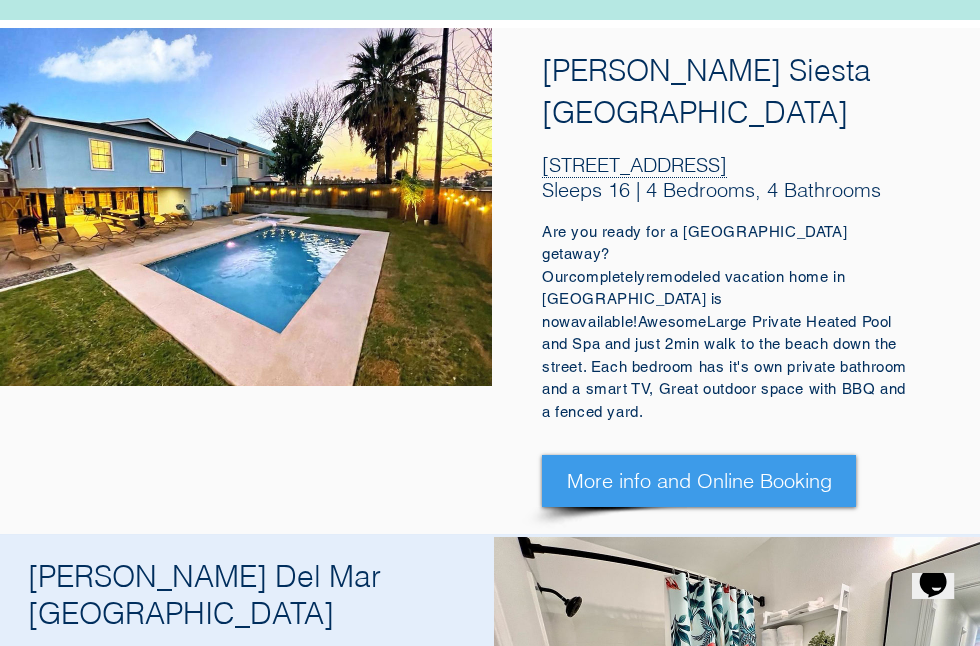 click at bounding box center [939, 716] 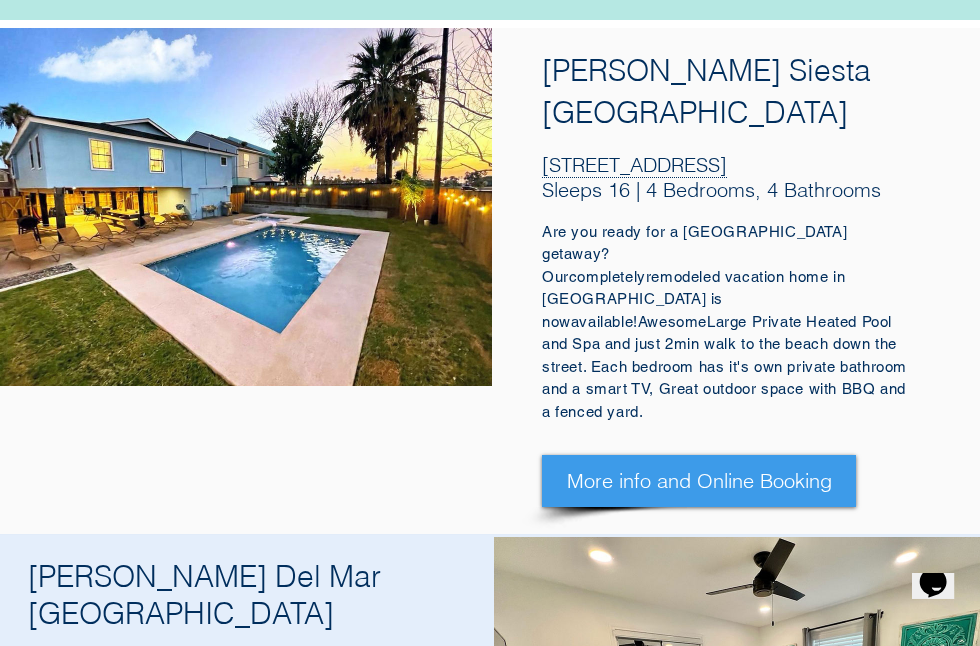 click at bounding box center (939, 716) 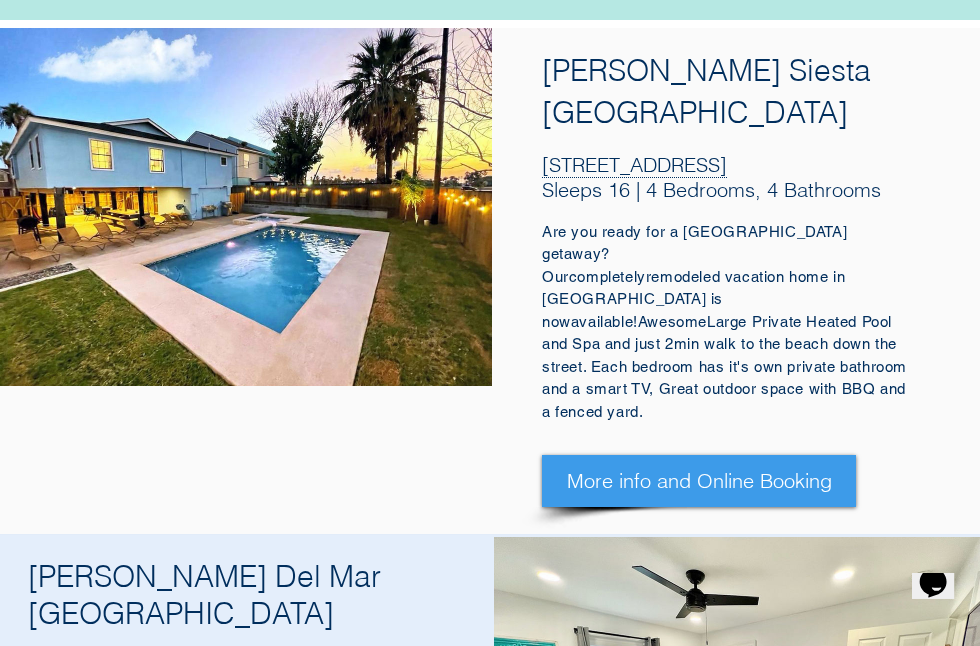 click at bounding box center [939, 716] 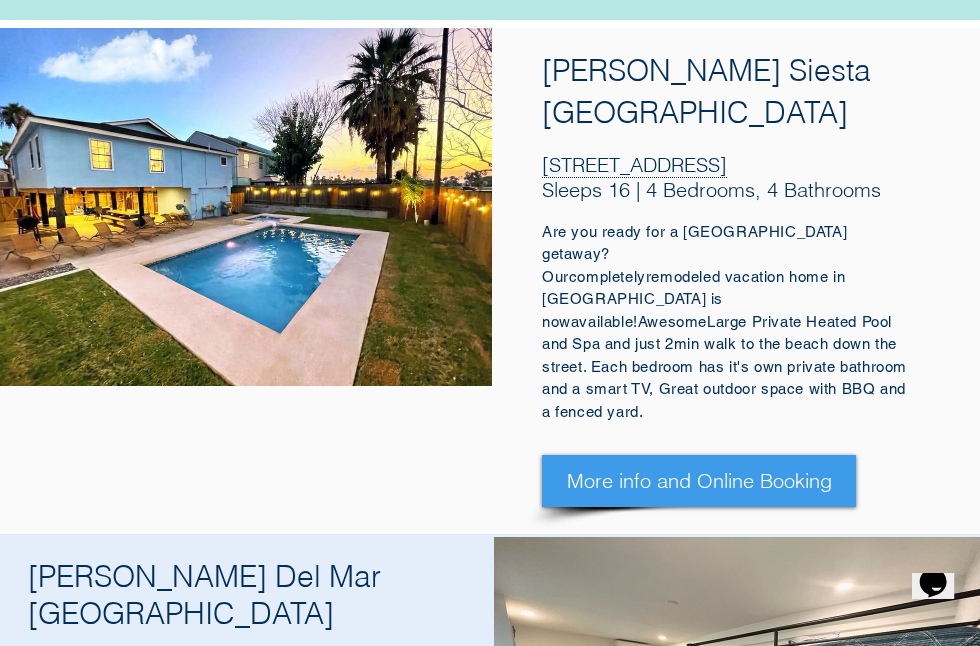 click at bounding box center (939, 716) 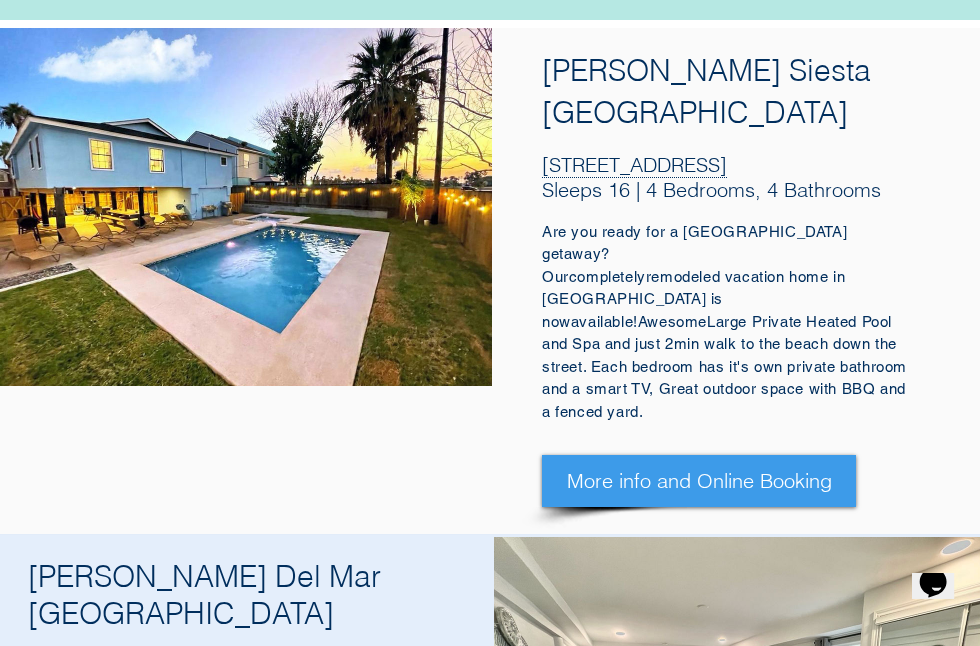 click at bounding box center [939, 716] 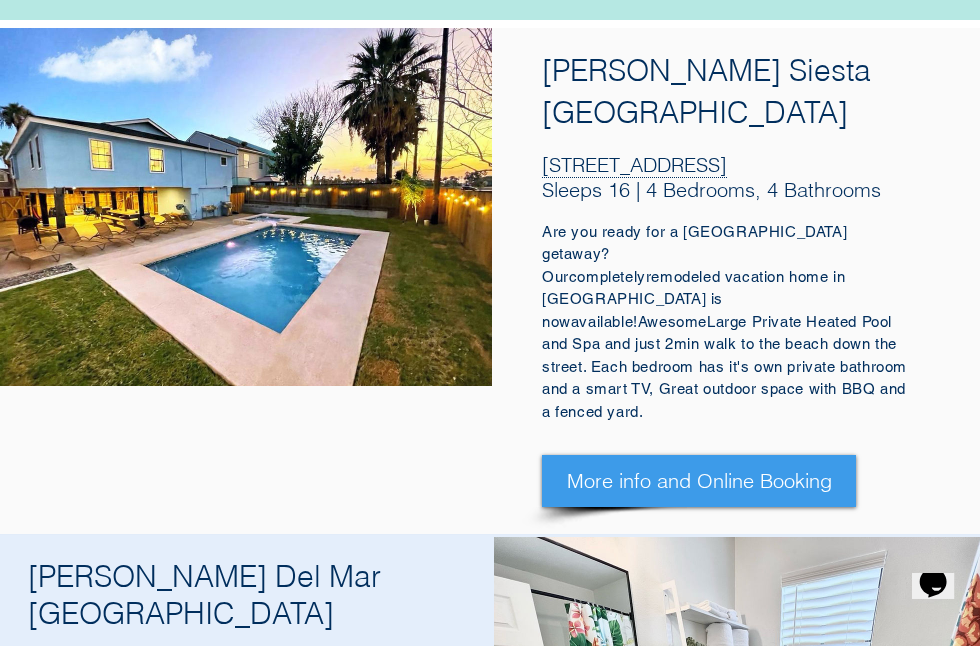 click at bounding box center [939, 716] 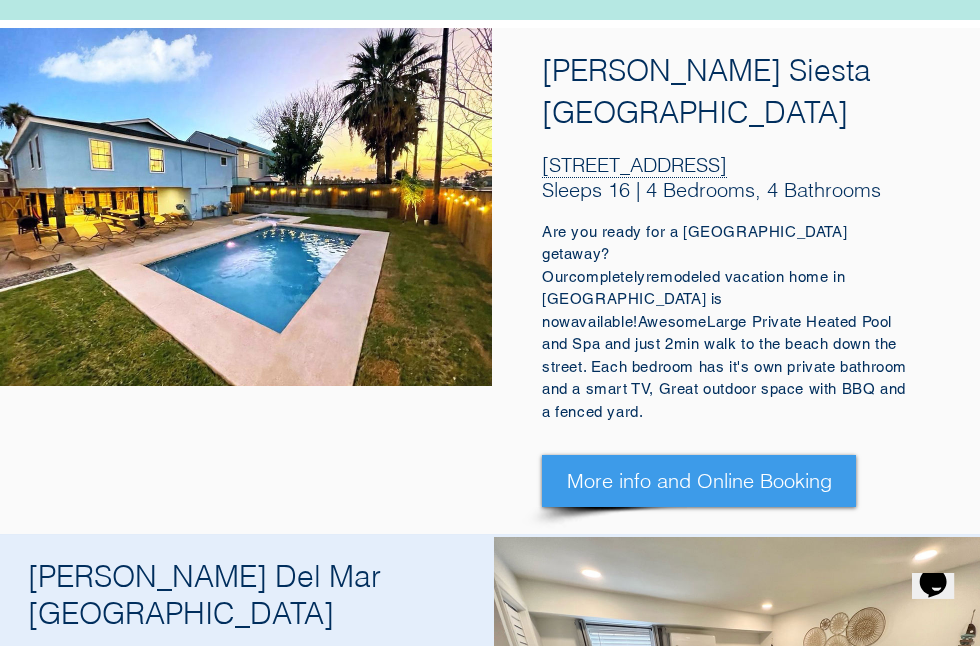 click at bounding box center (939, 716) 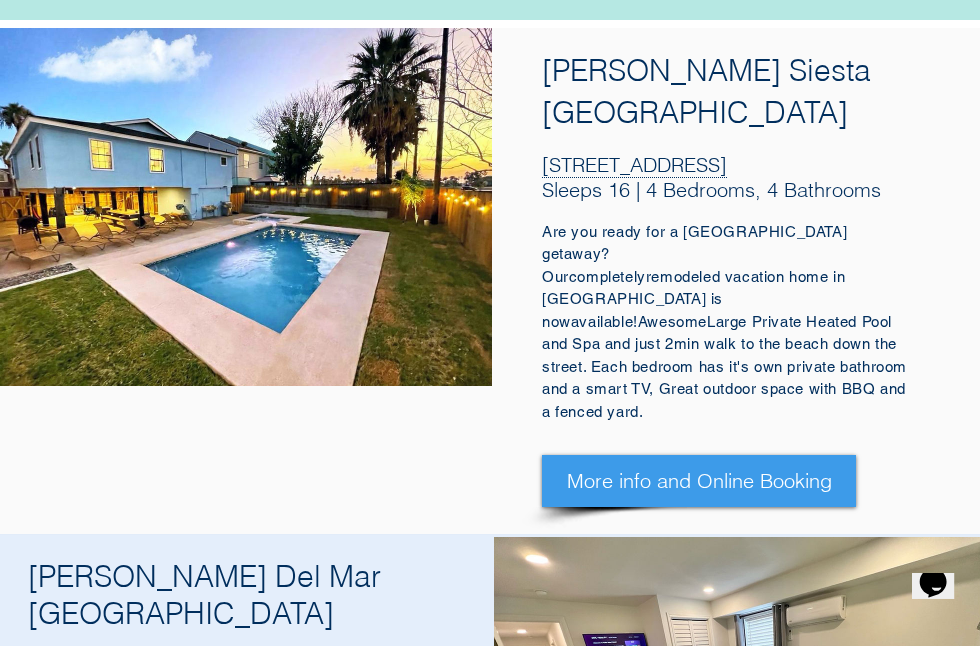 click at bounding box center [939, 716] 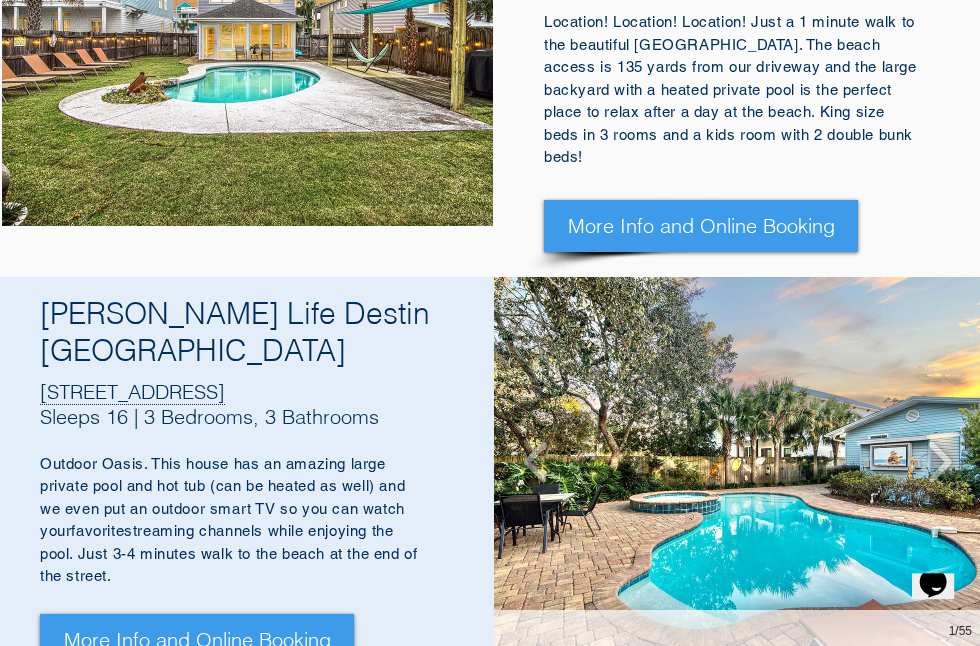 scroll, scrollTop: 1467, scrollLeft: 0, axis: vertical 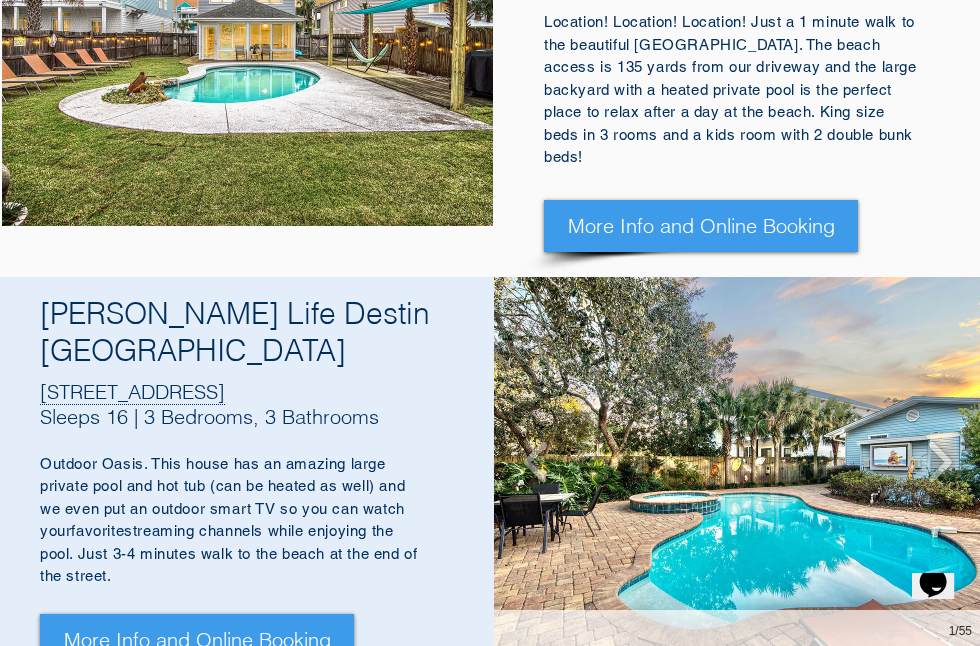 click at bounding box center [939, 462] 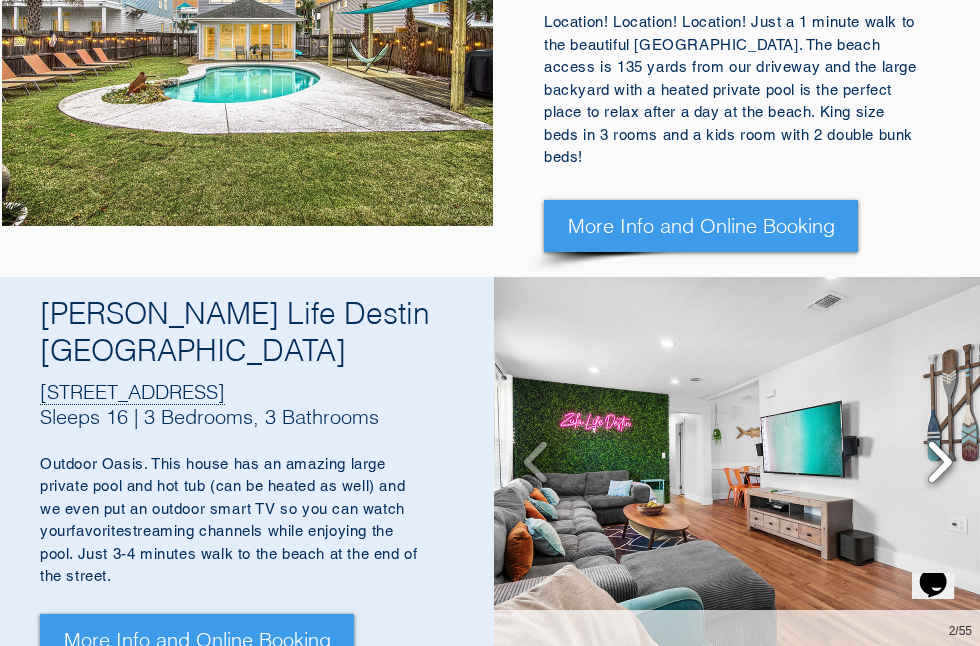 click at bounding box center [939, 462] 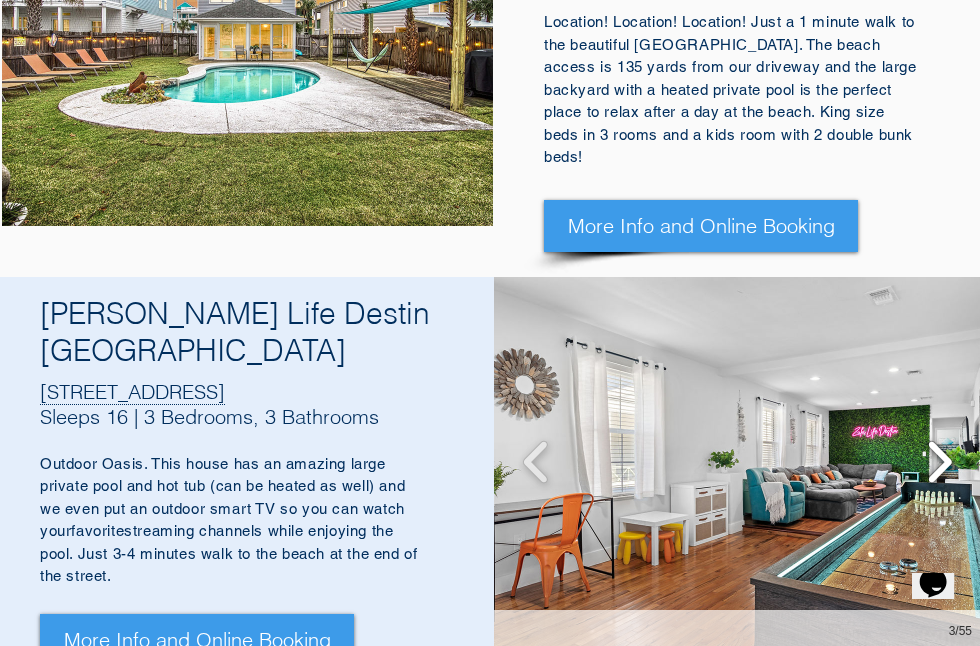 click at bounding box center [939, 462] 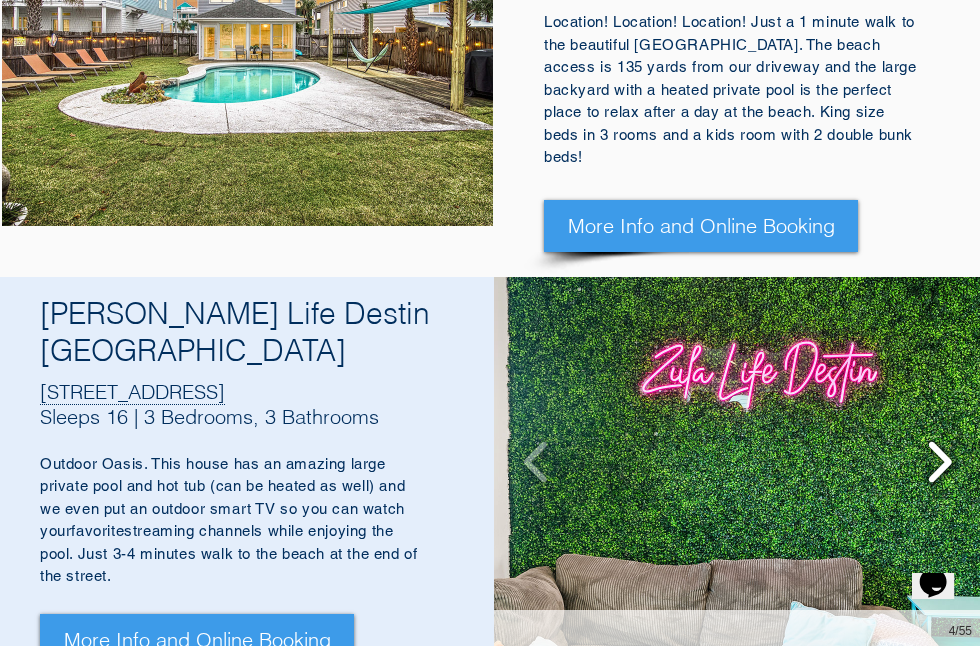 click at bounding box center [939, 462] 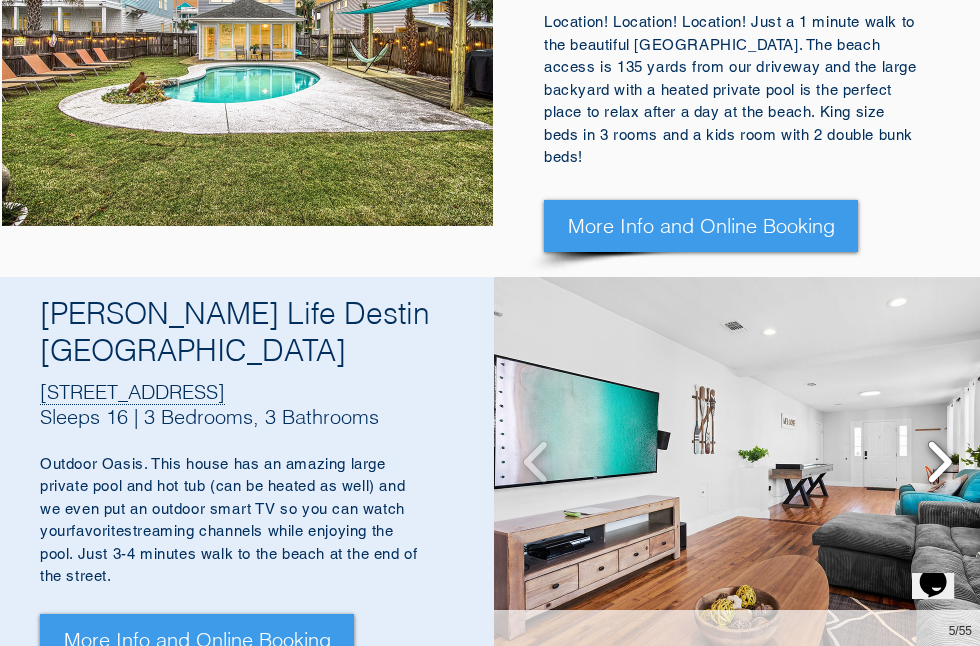 click at bounding box center (939, 462) 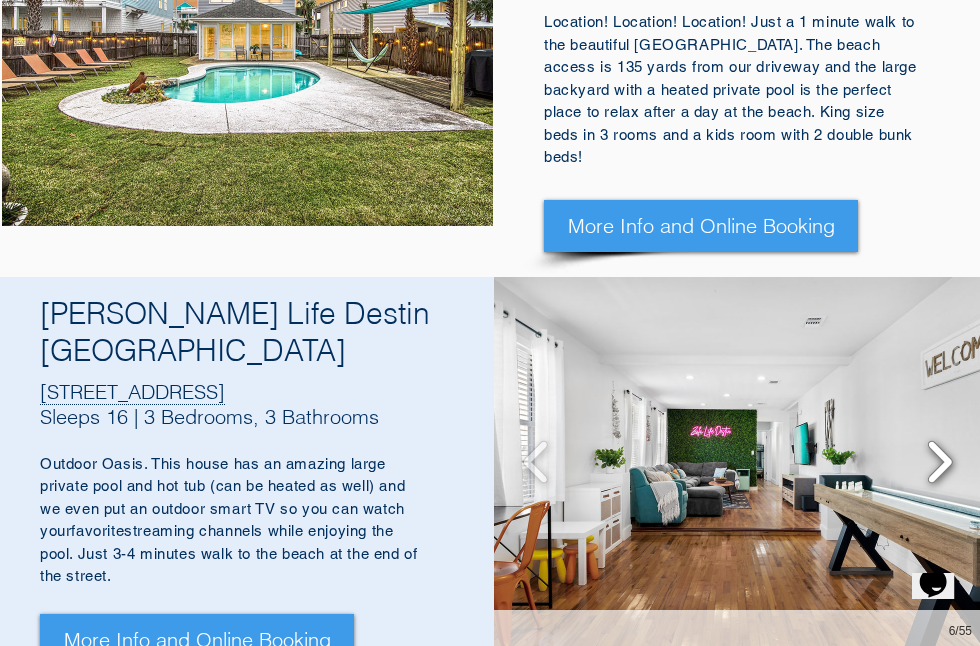 click at bounding box center [939, 462] 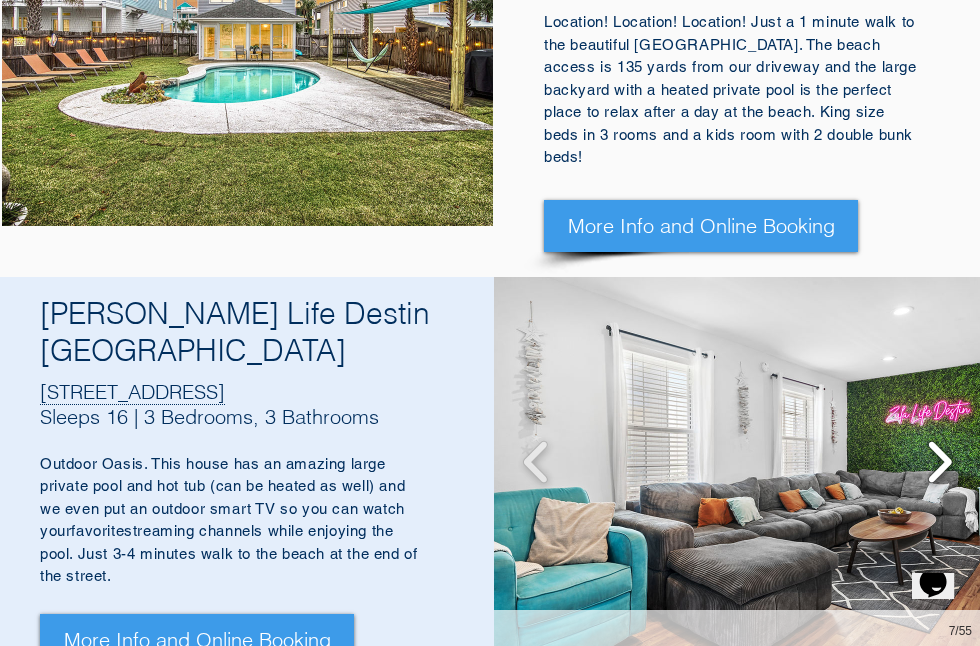 click at bounding box center [939, 462] 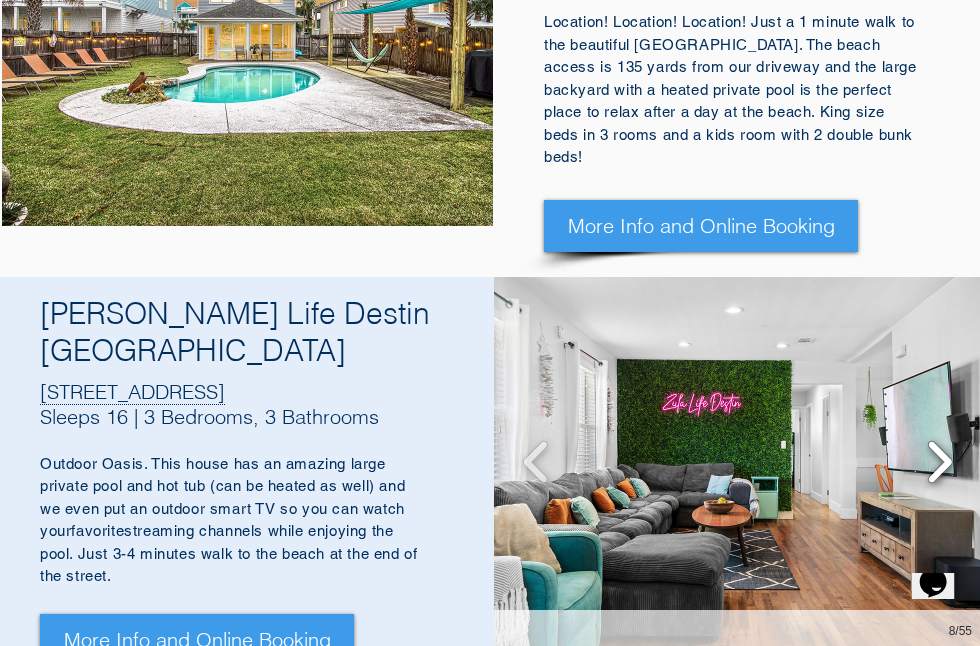 click at bounding box center [939, 462] 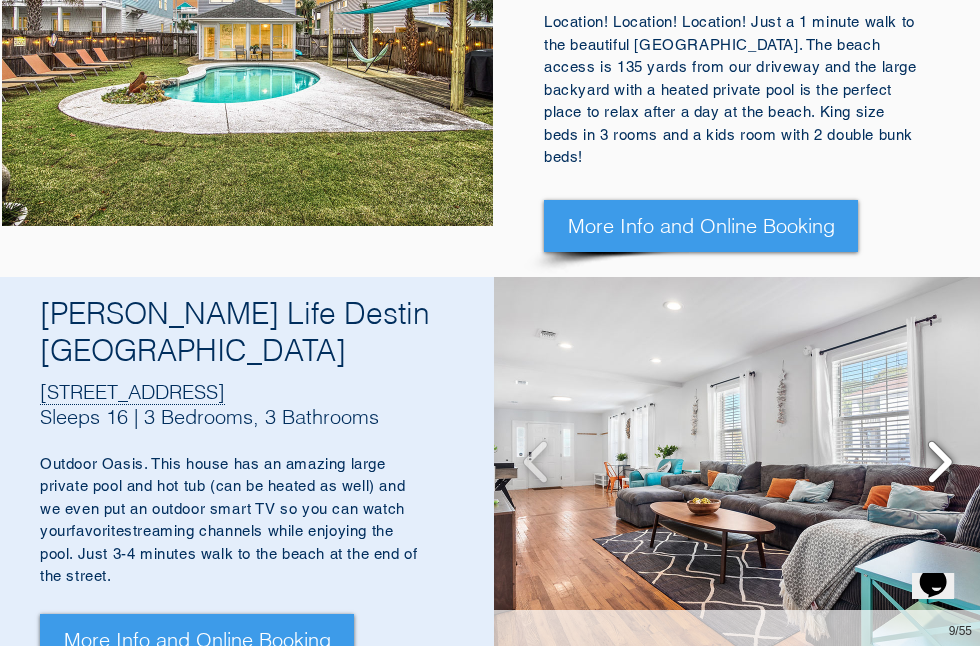 click at bounding box center [939, 462] 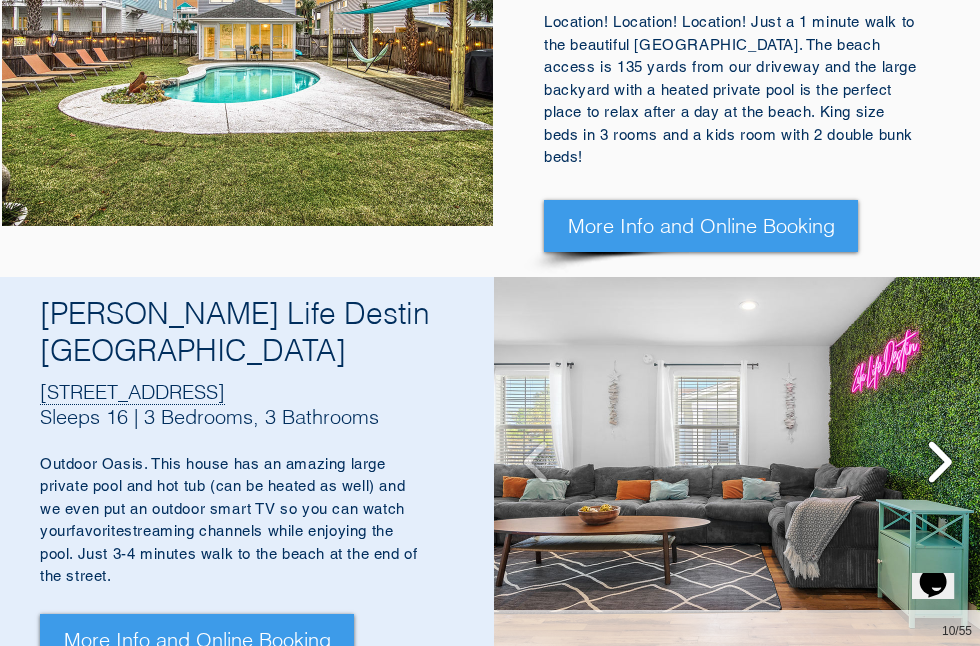click at bounding box center [939, 462] 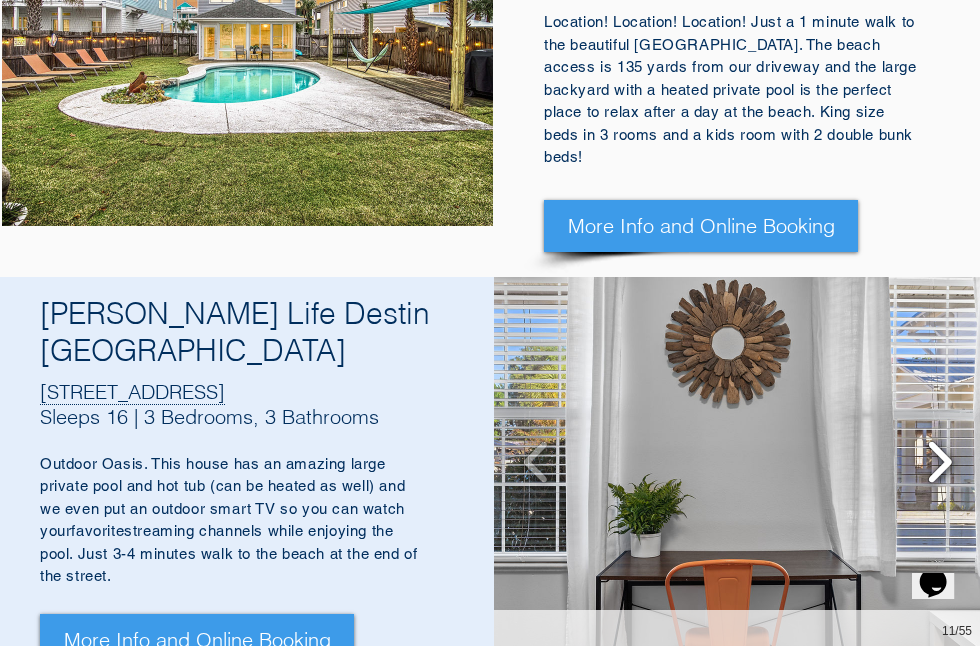 click at bounding box center (939, 462) 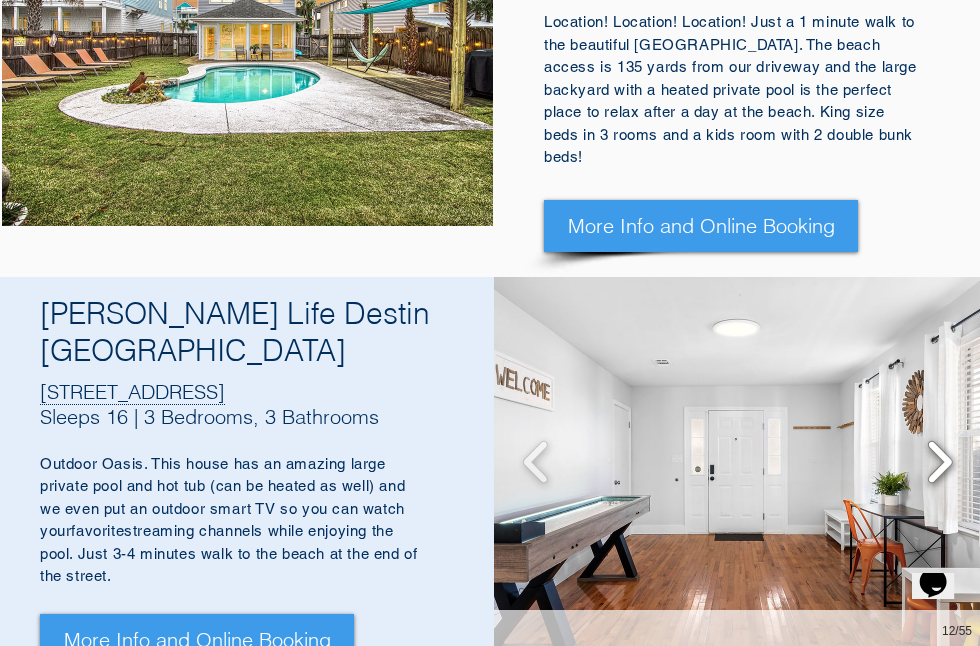click at bounding box center (939, 462) 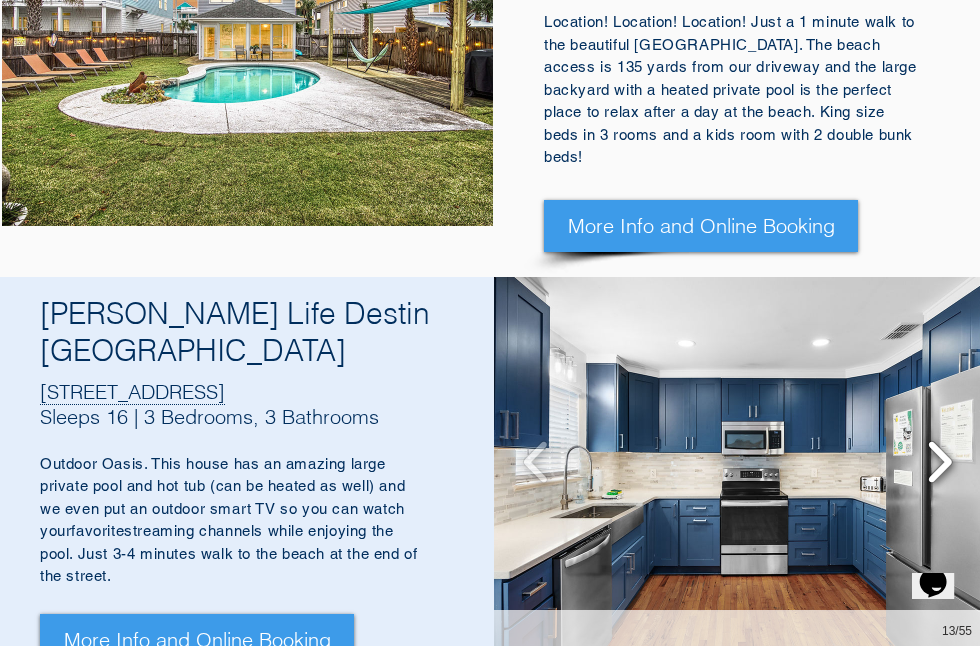 click at bounding box center [939, 462] 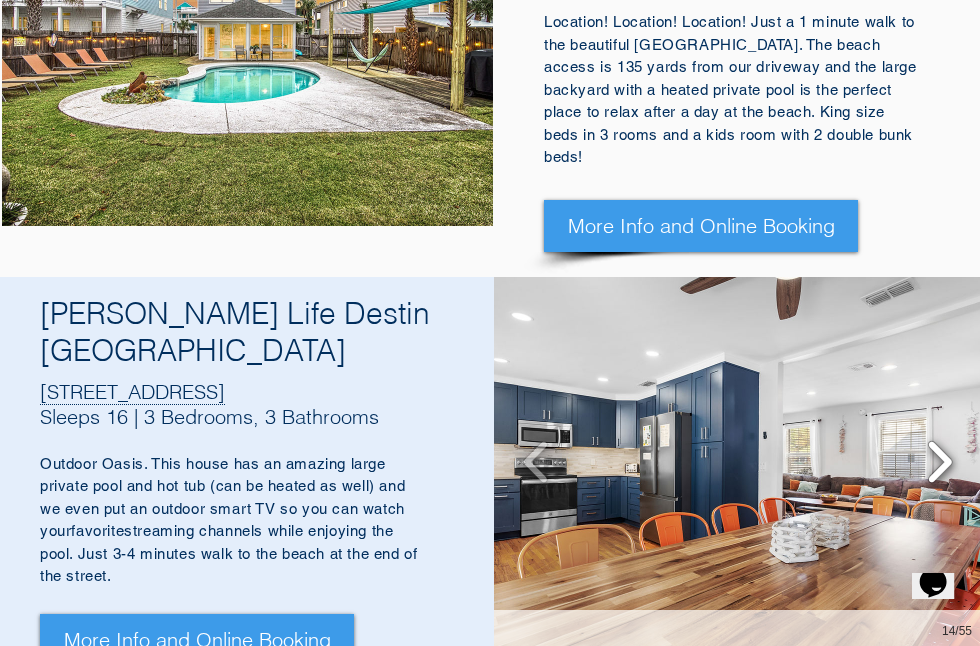 click at bounding box center [939, 462] 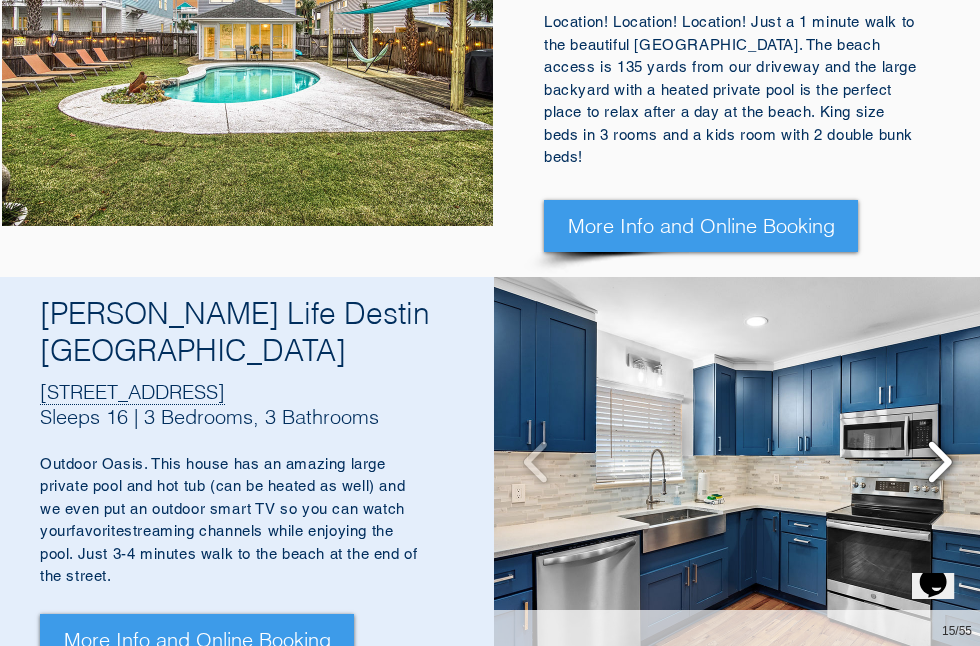 click at bounding box center [939, 462] 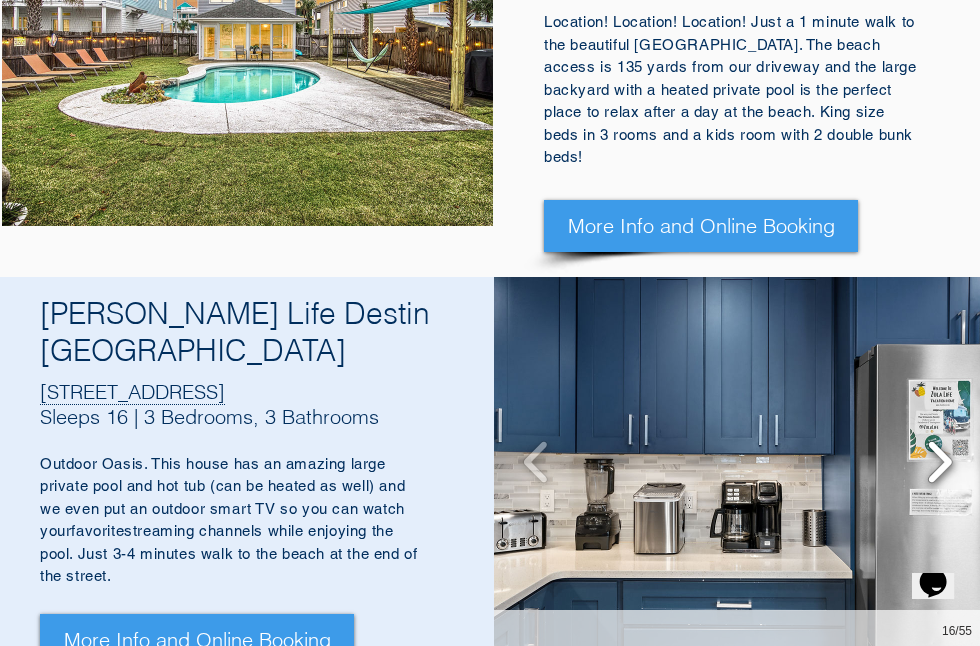 click at bounding box center (939, 462) 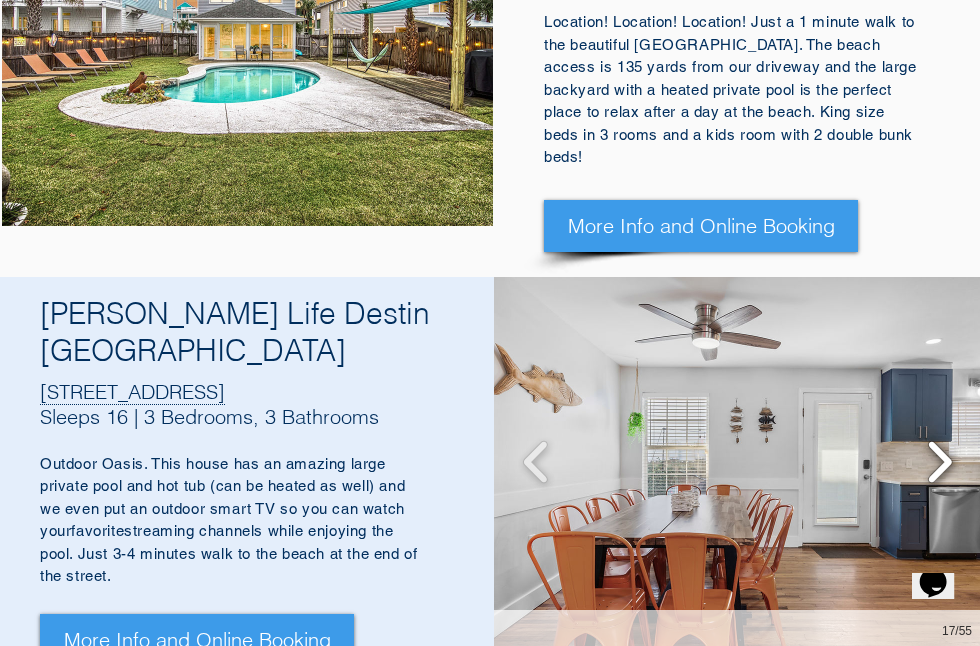 click at bounding box center [939, 462] 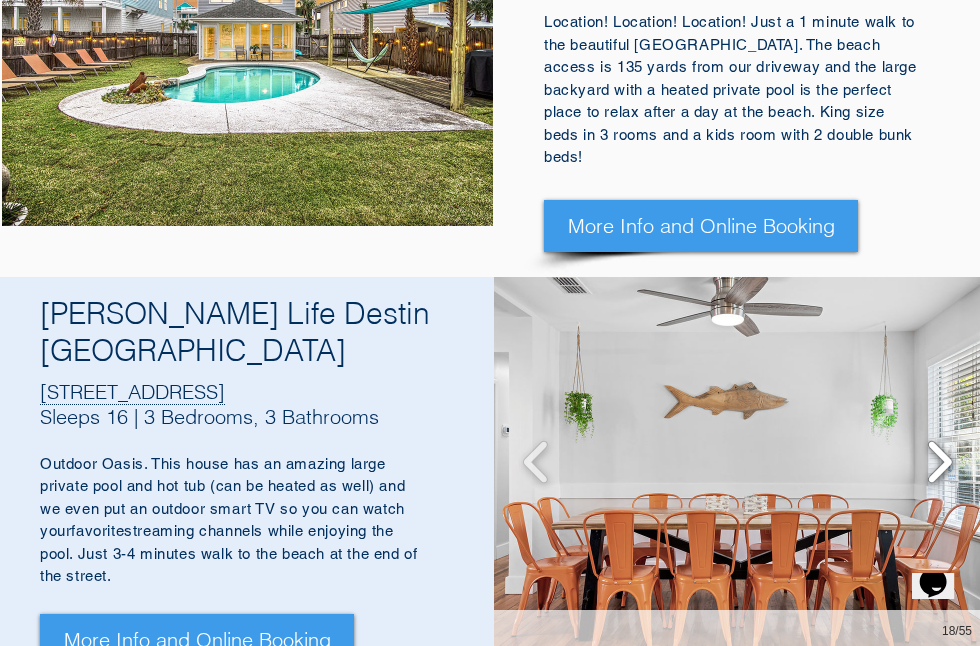 click at bounding box center [939, 462] 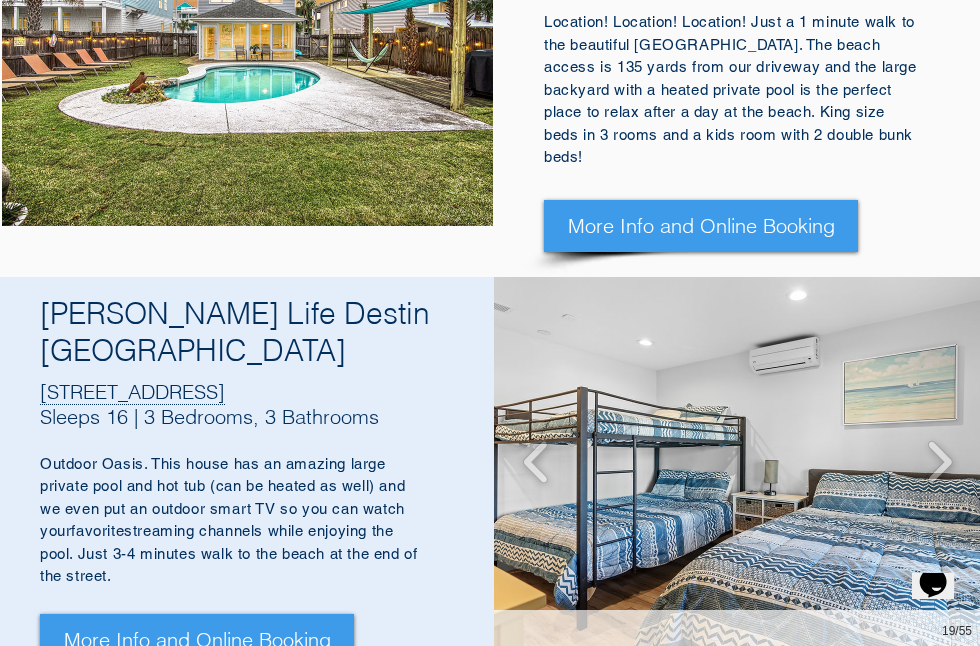 click at bounding box center [738, 462] 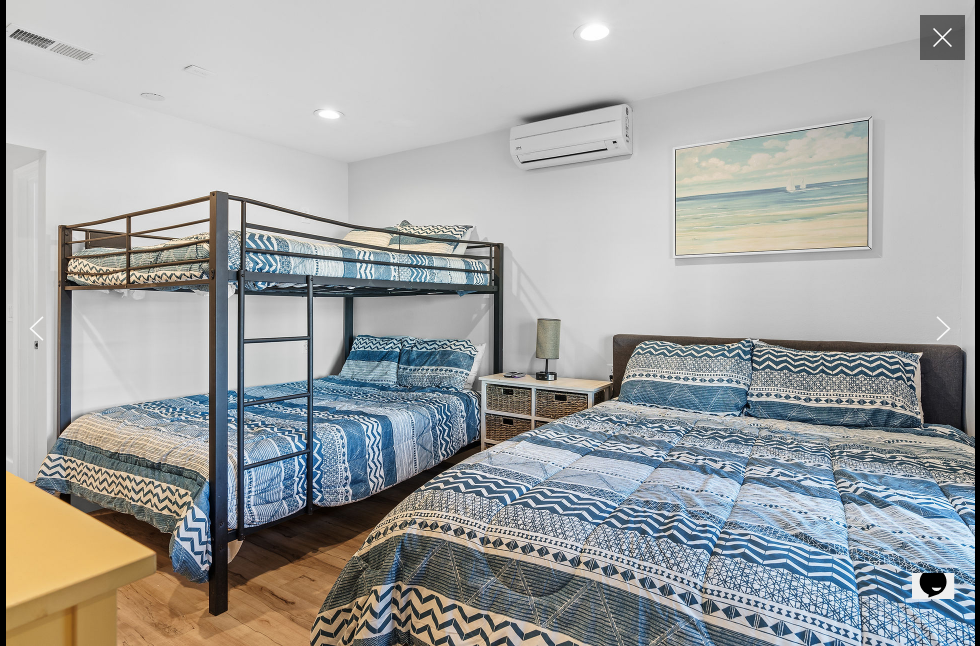 click 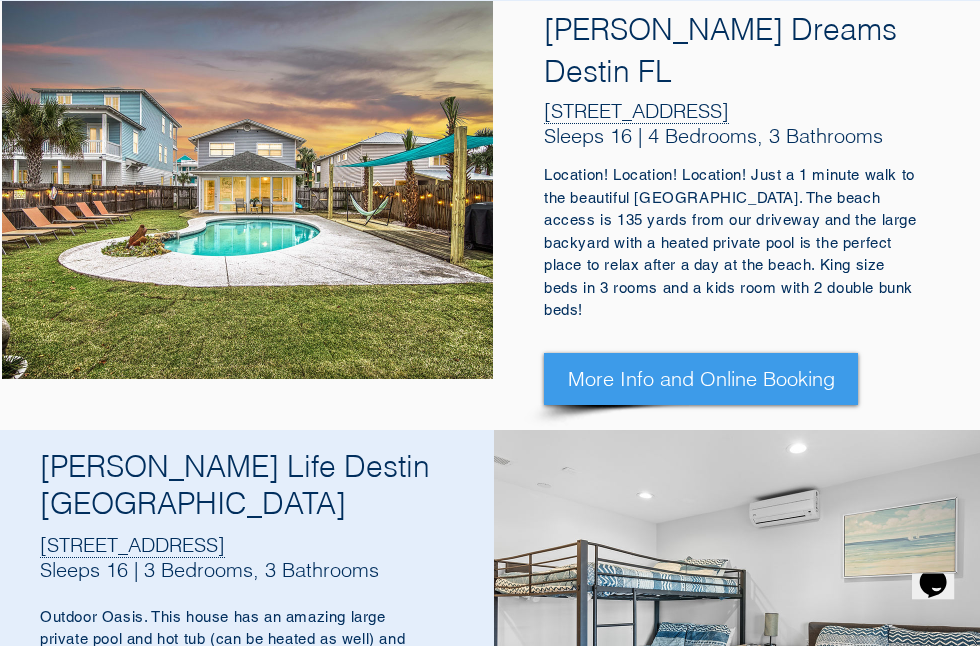 scroll, scrollTop: 1357, scrollLeft: 0, axis: vertical 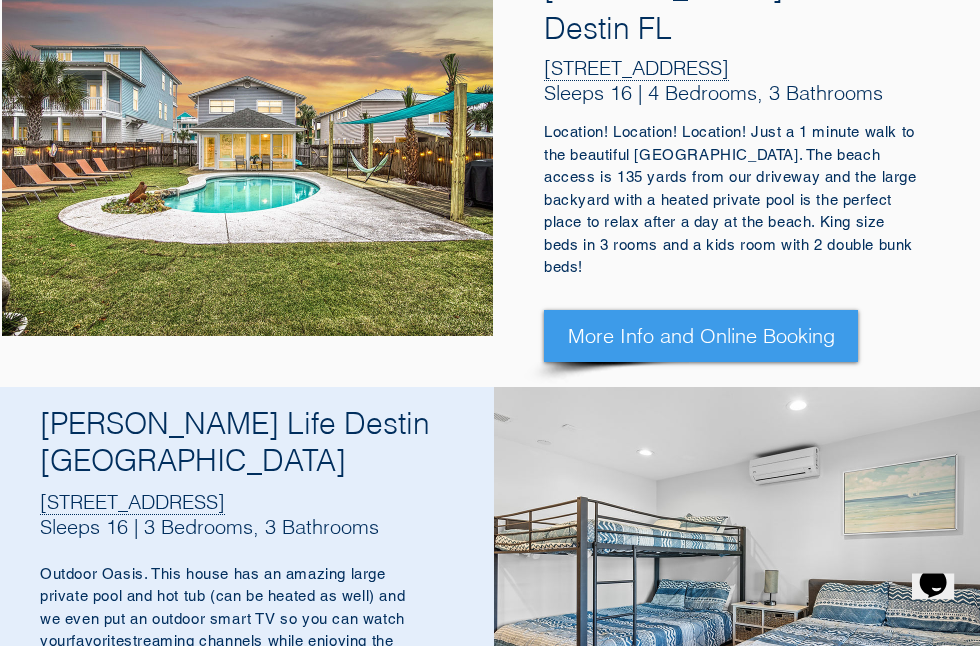 click on "More Info and Online Booking" at bounding box center (197, 750) 